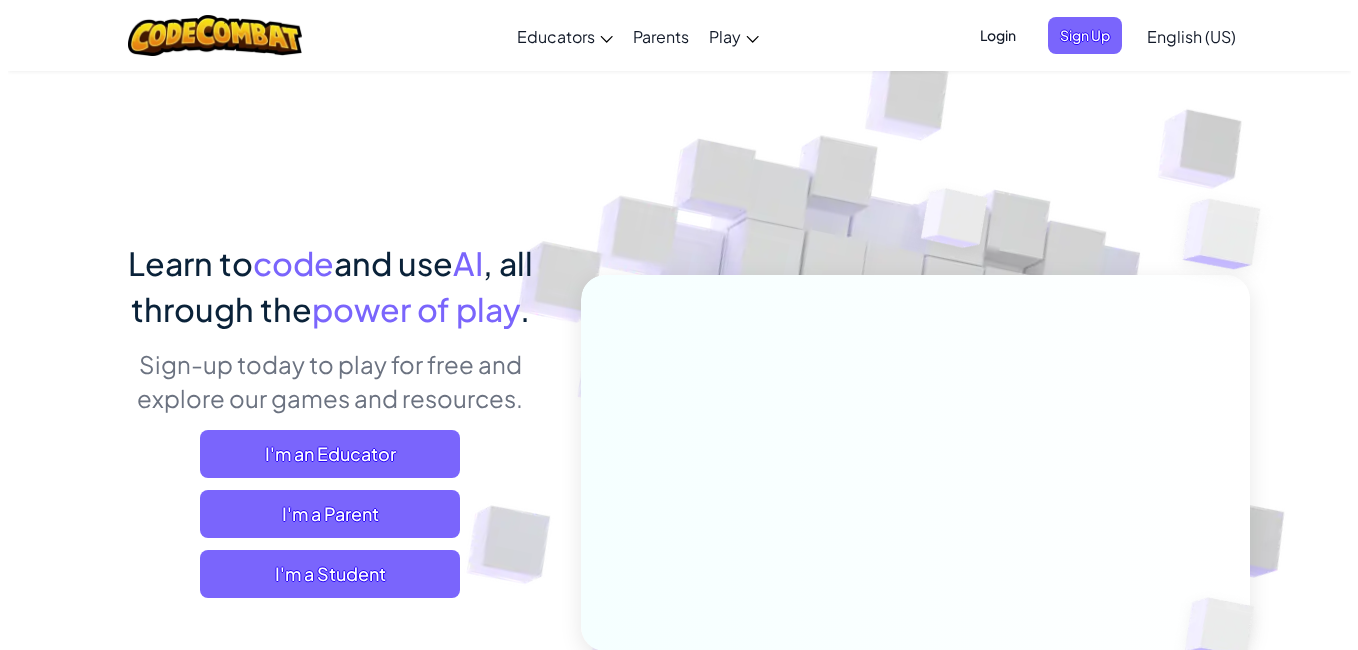 scroll, scrollTop: 0, scrollLeft: 0, axis: both 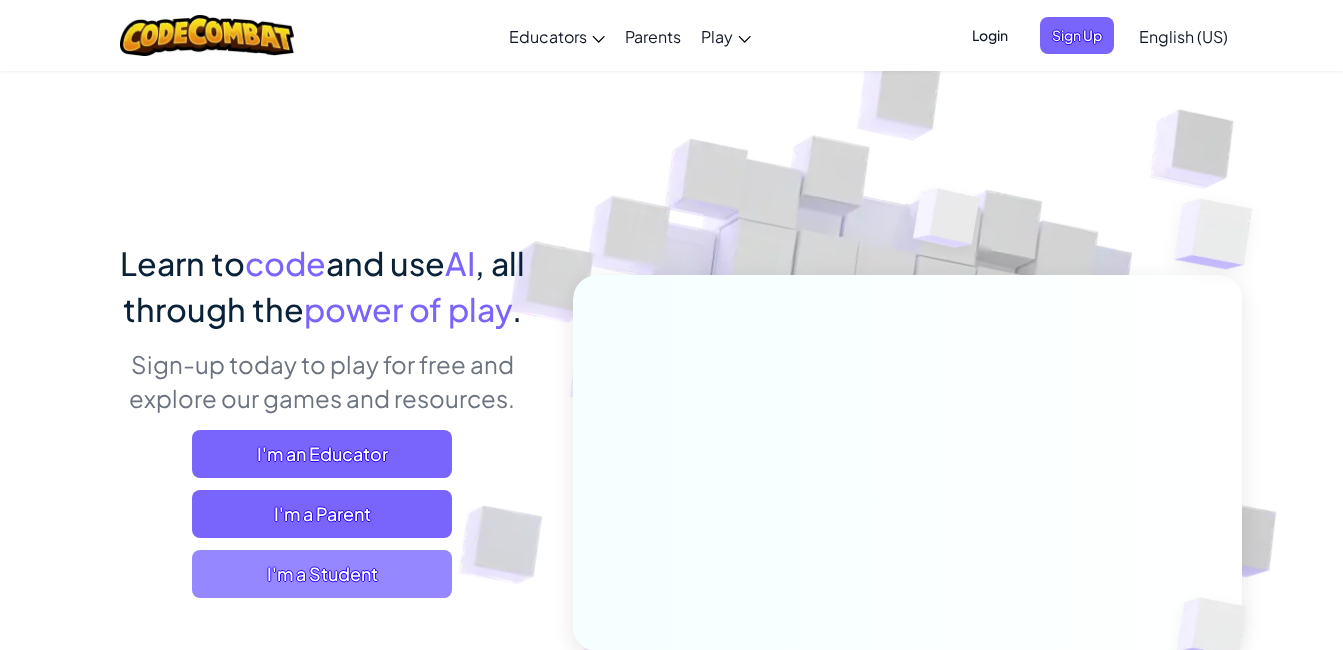 click on "I'm a Student" at bounding box center (322, 574) 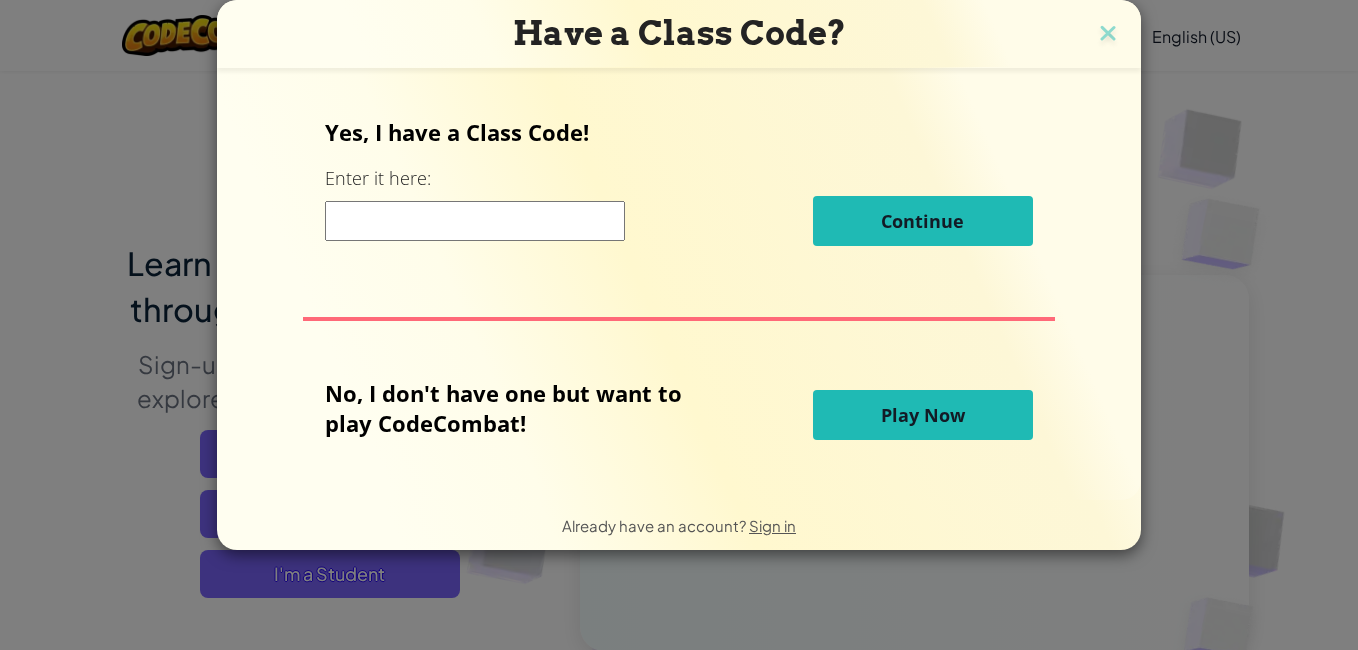 click at bounding box center [475, 221] 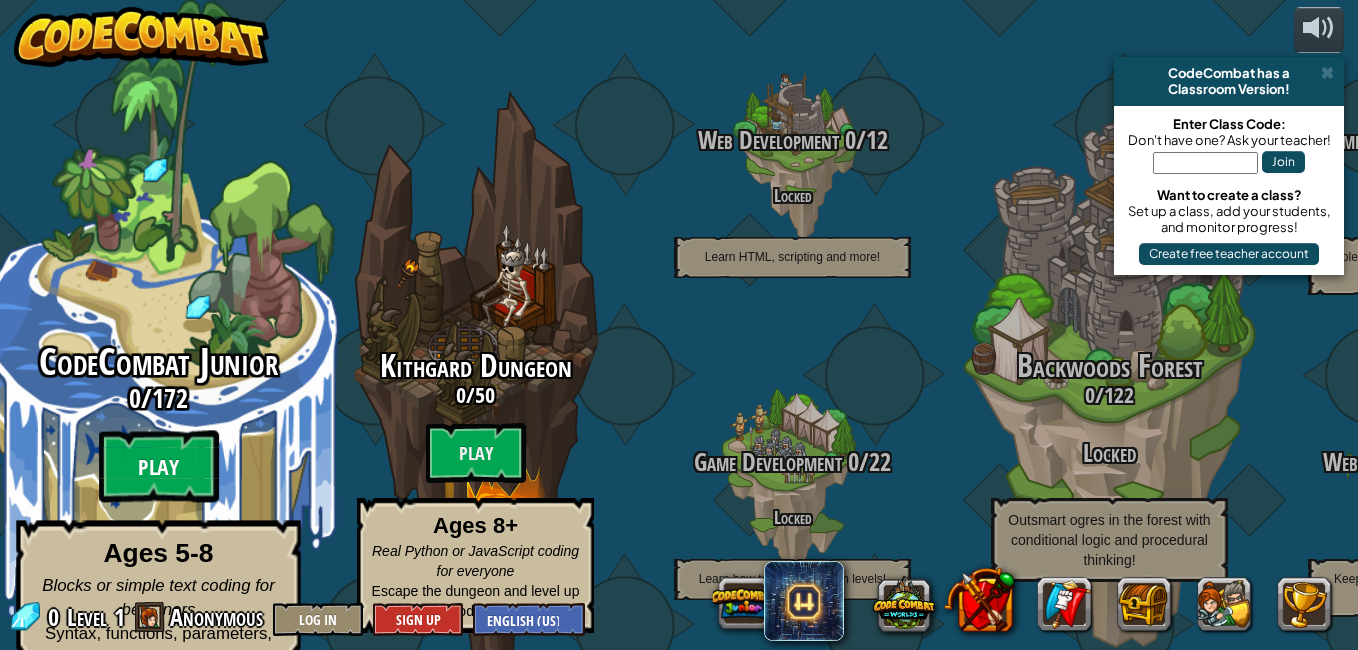 click on "Play" at bounding box center [159, 467] 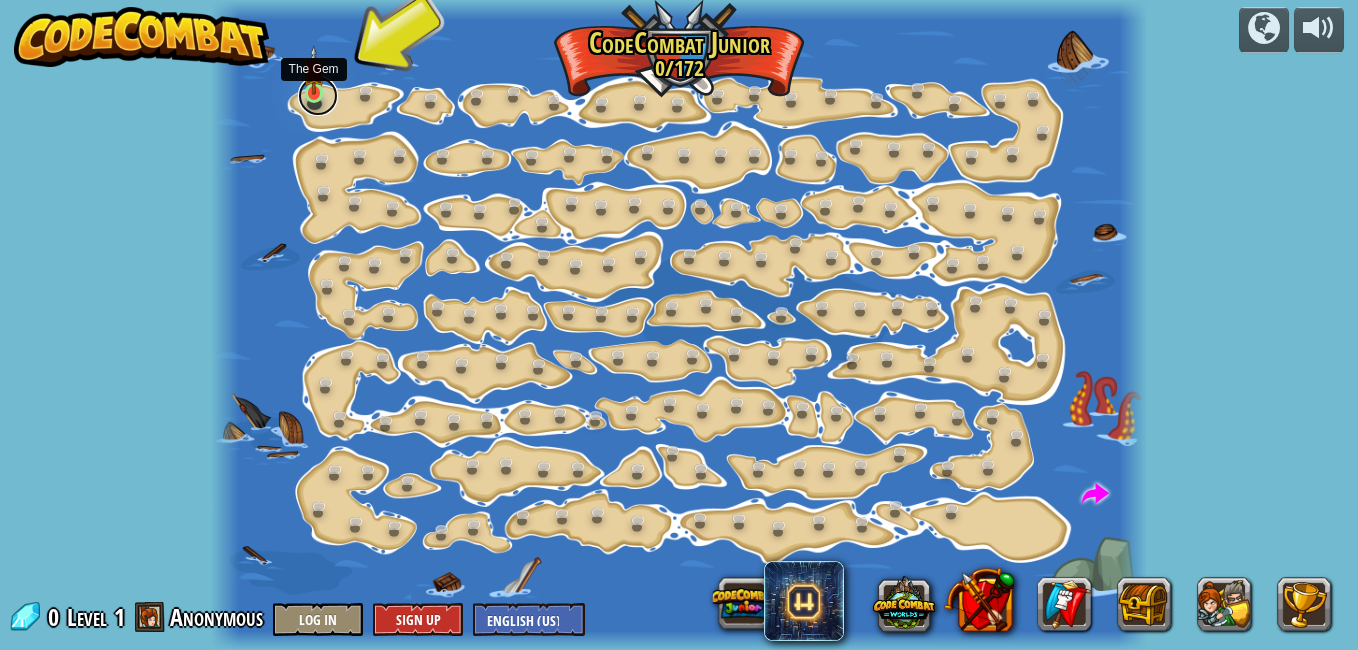 click at bounding box center (318, 96) 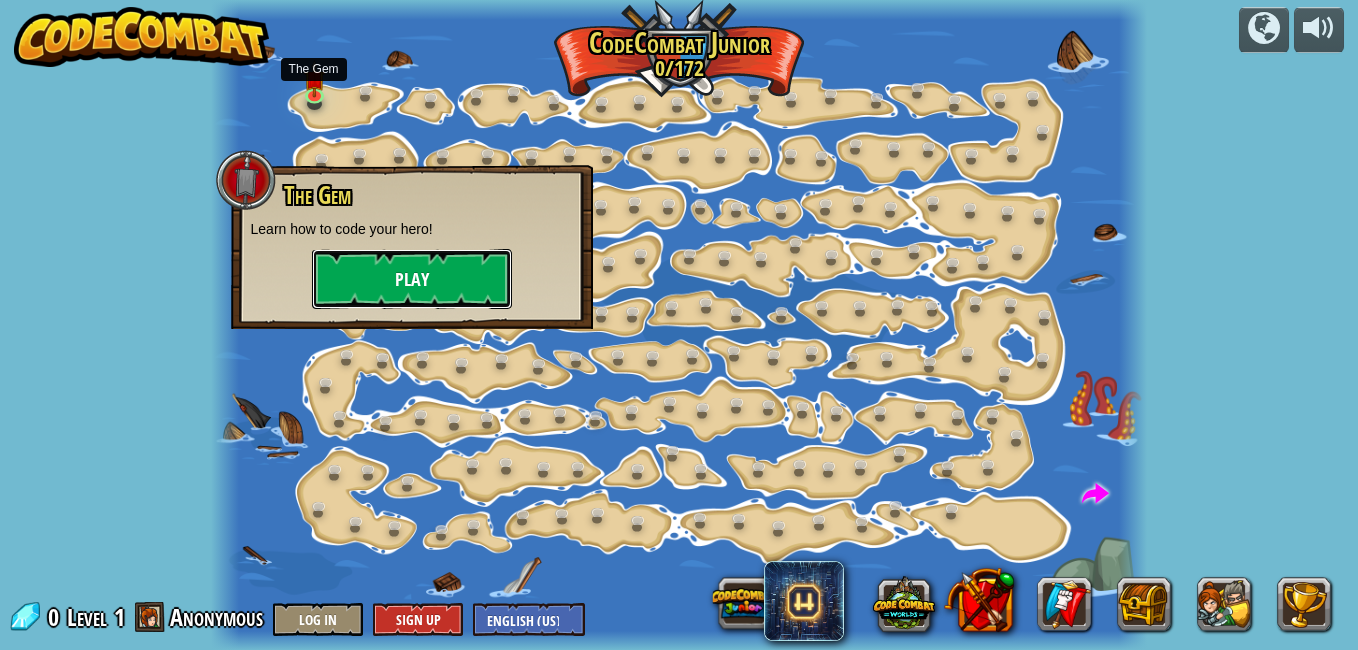 click on "Play" at bounding box center (412, 279) 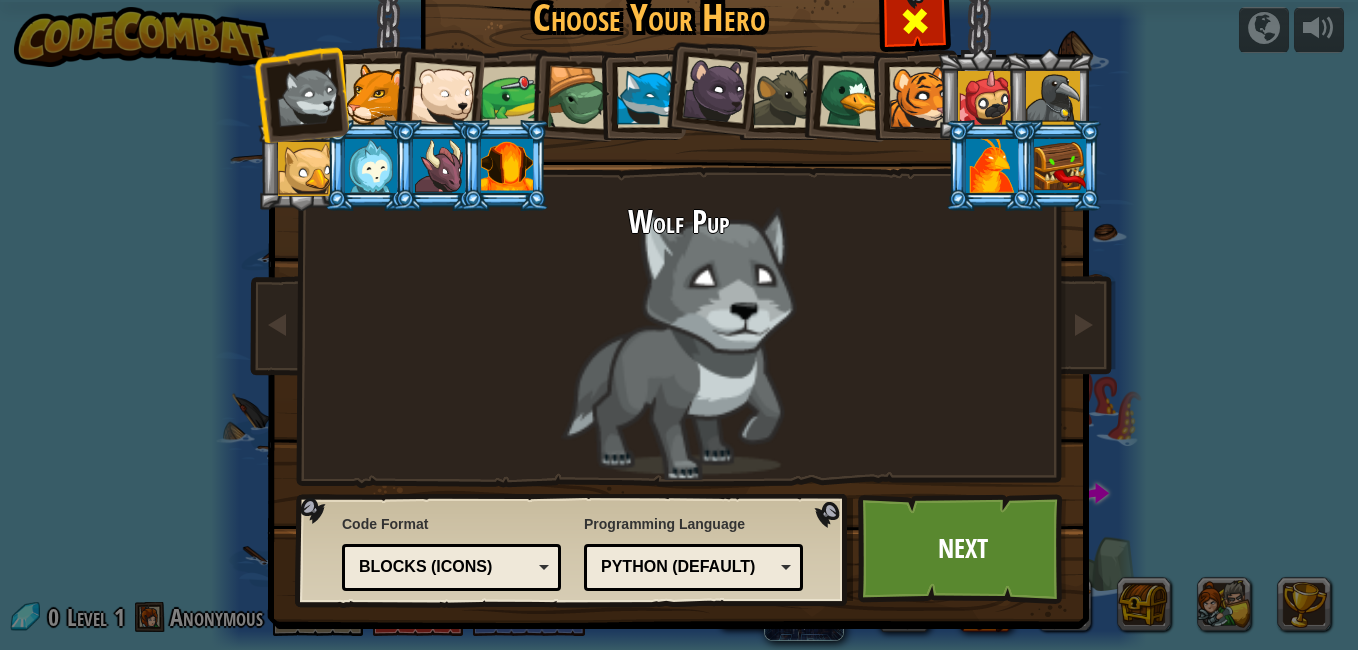click at bounding box center [915, 21] 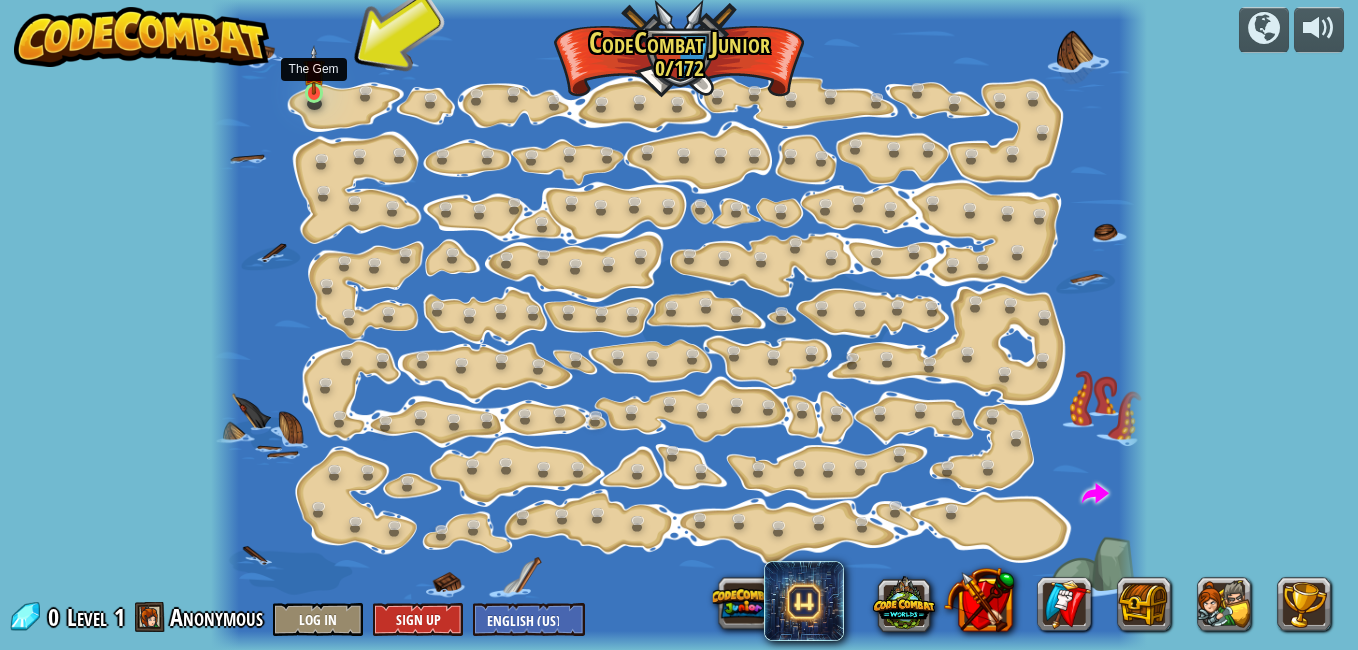 click at bounding box center [314, 70] 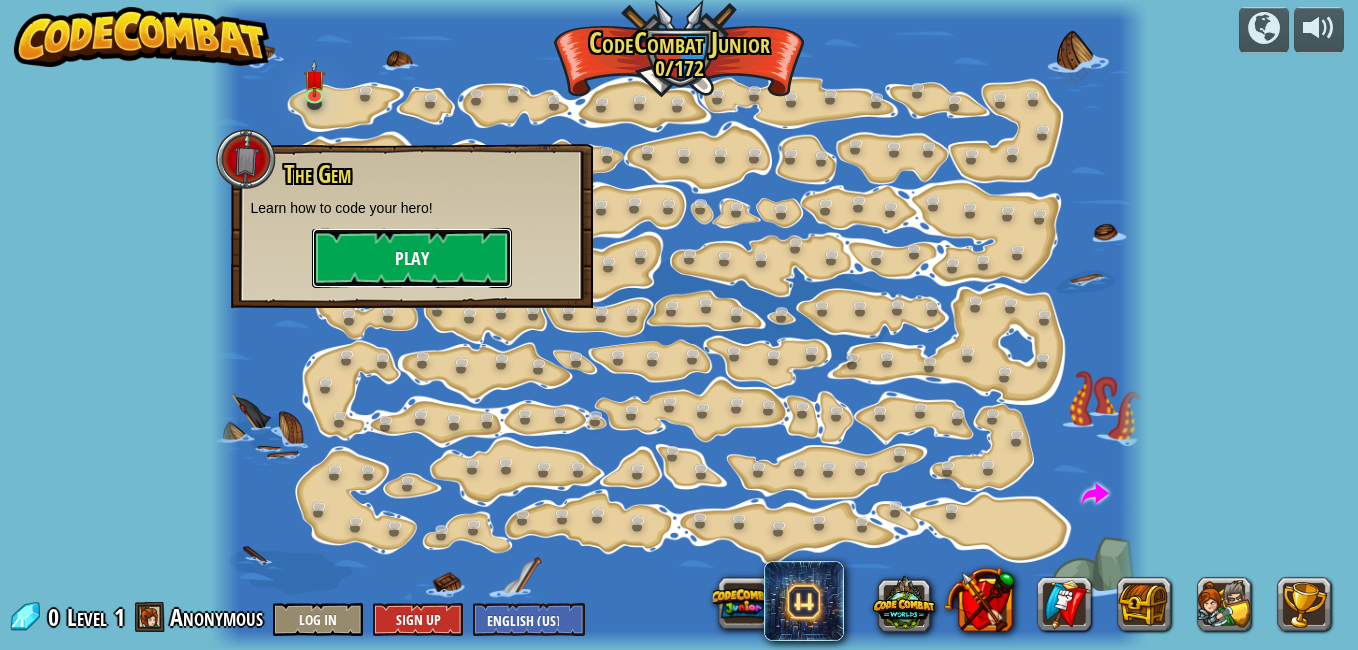 click on "Play" at bounding box center [412, 258] 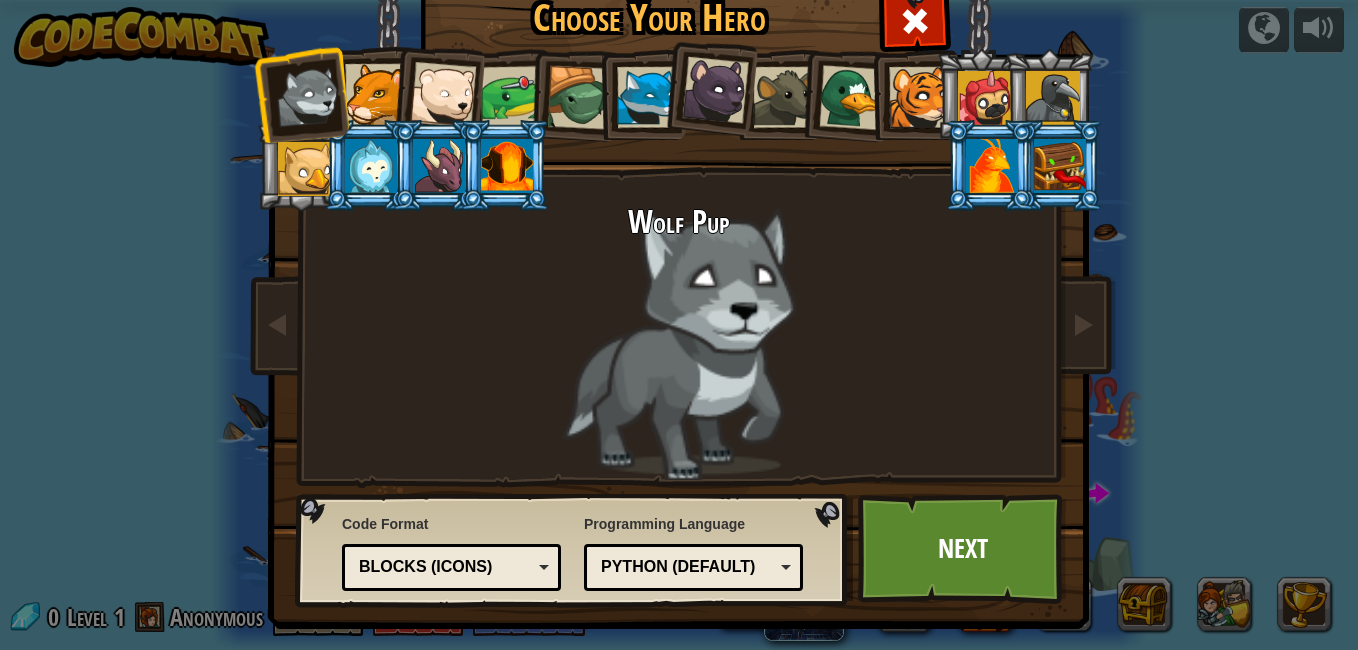 click at bounding box center [375, 94] 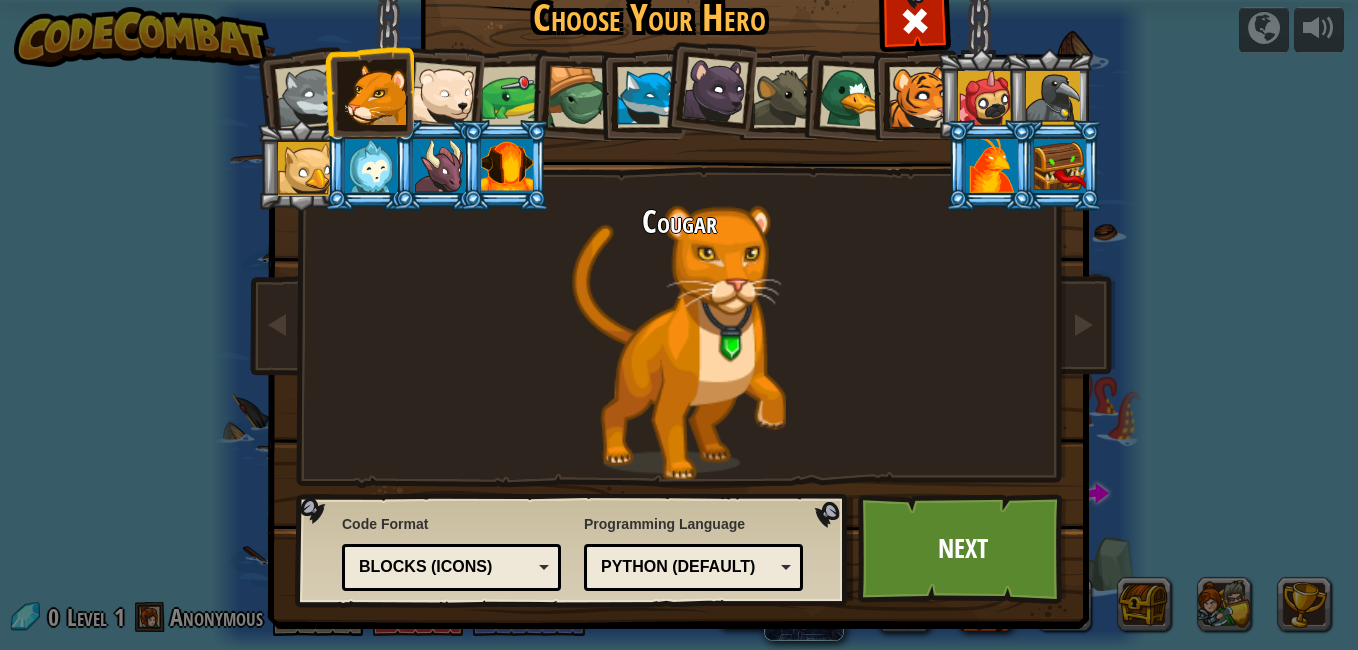 click at bounding box center (375, 94) 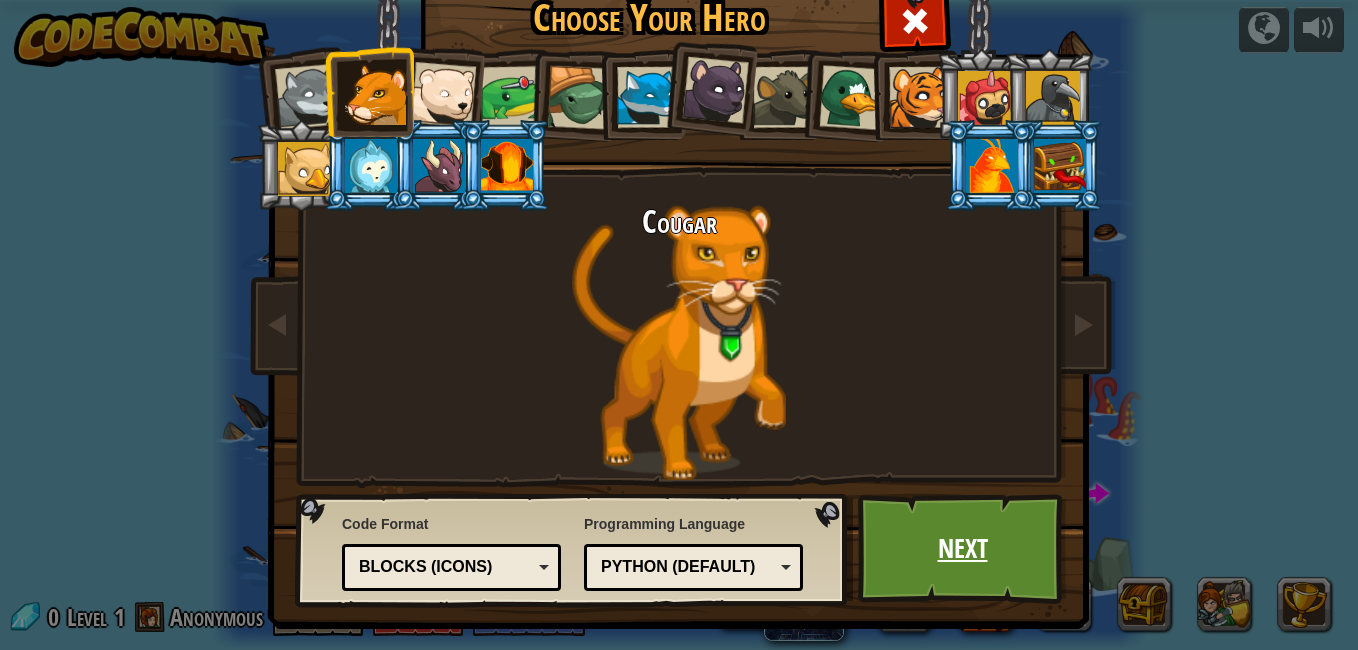 click on "Next" at bounding box center [962, 549] 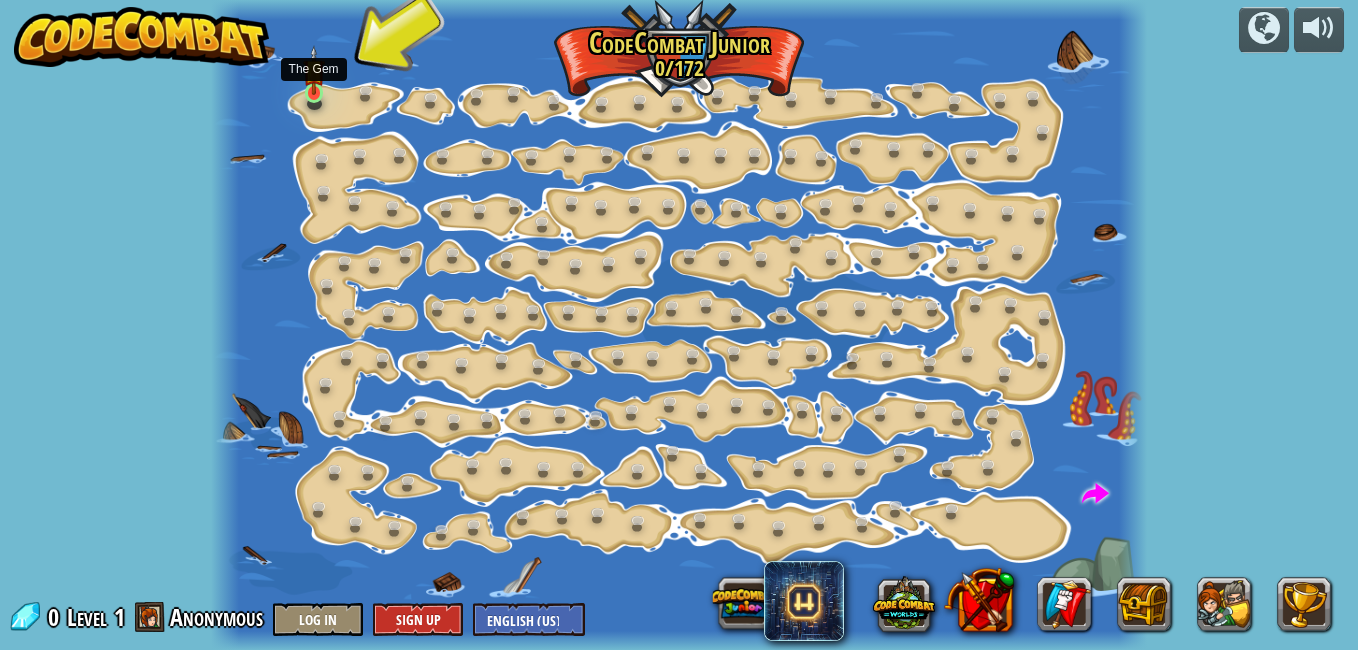 drag, startPoint x: 186, startPoint y: 56, endPoint x: 312, endPoint y: 101, distance: 133.79462 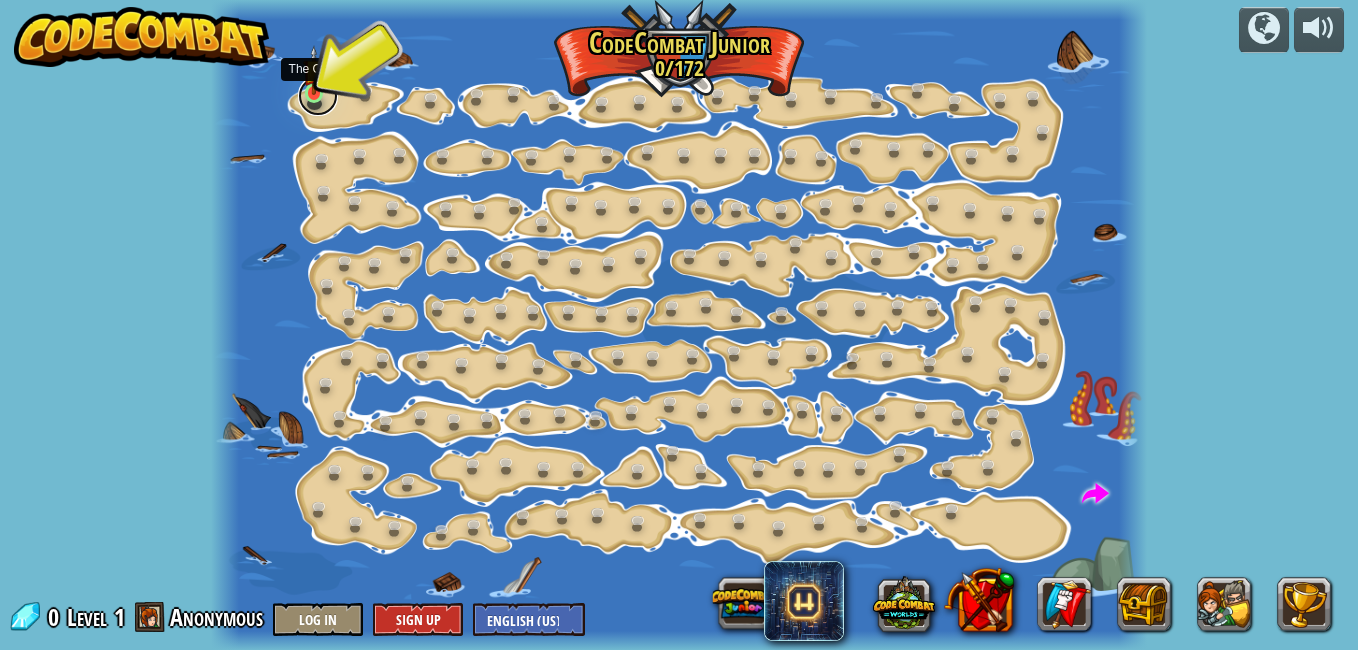 click at bounding box center (318, 96) 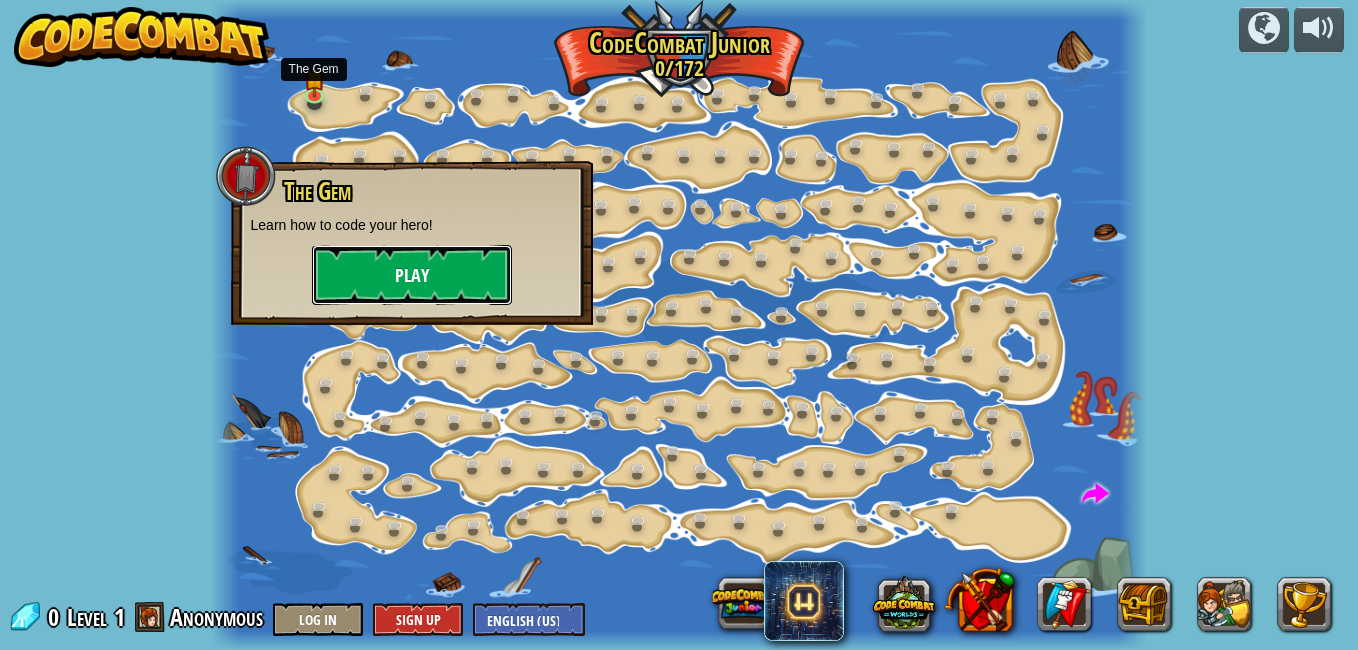 click on "Play" at bounding box center [412, 275] 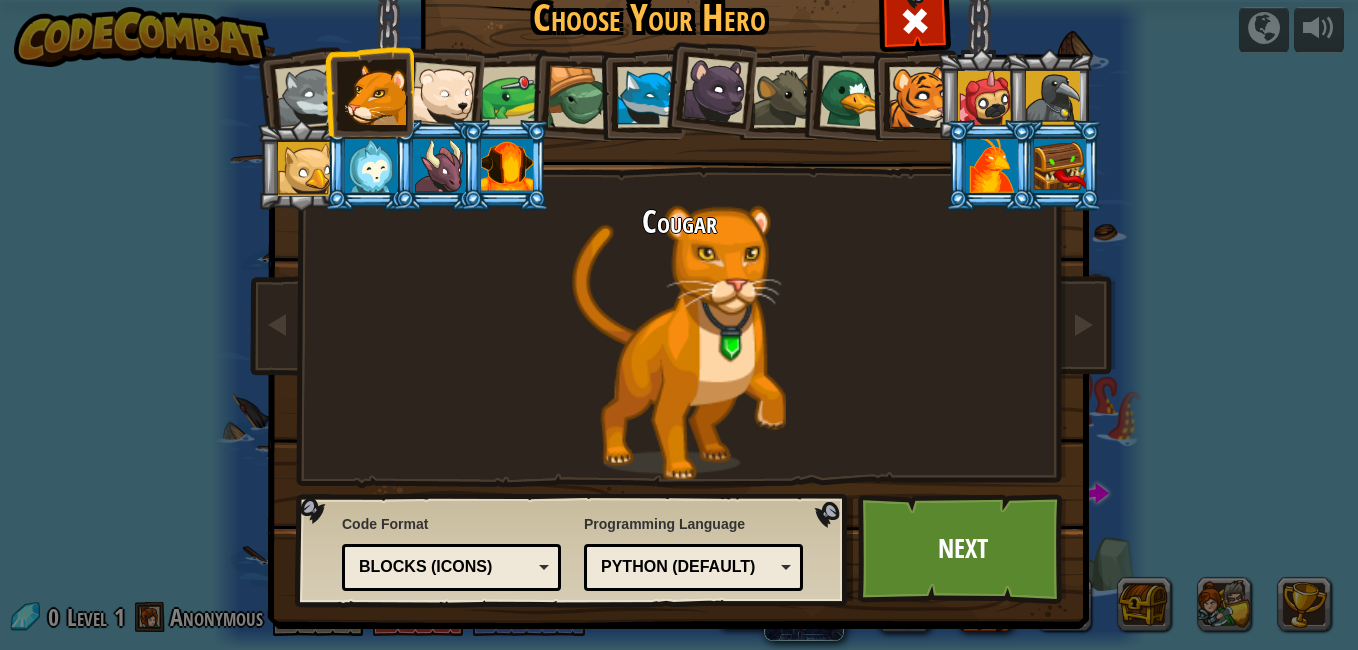 click on "Cougar" at bounding box center (679, 342) 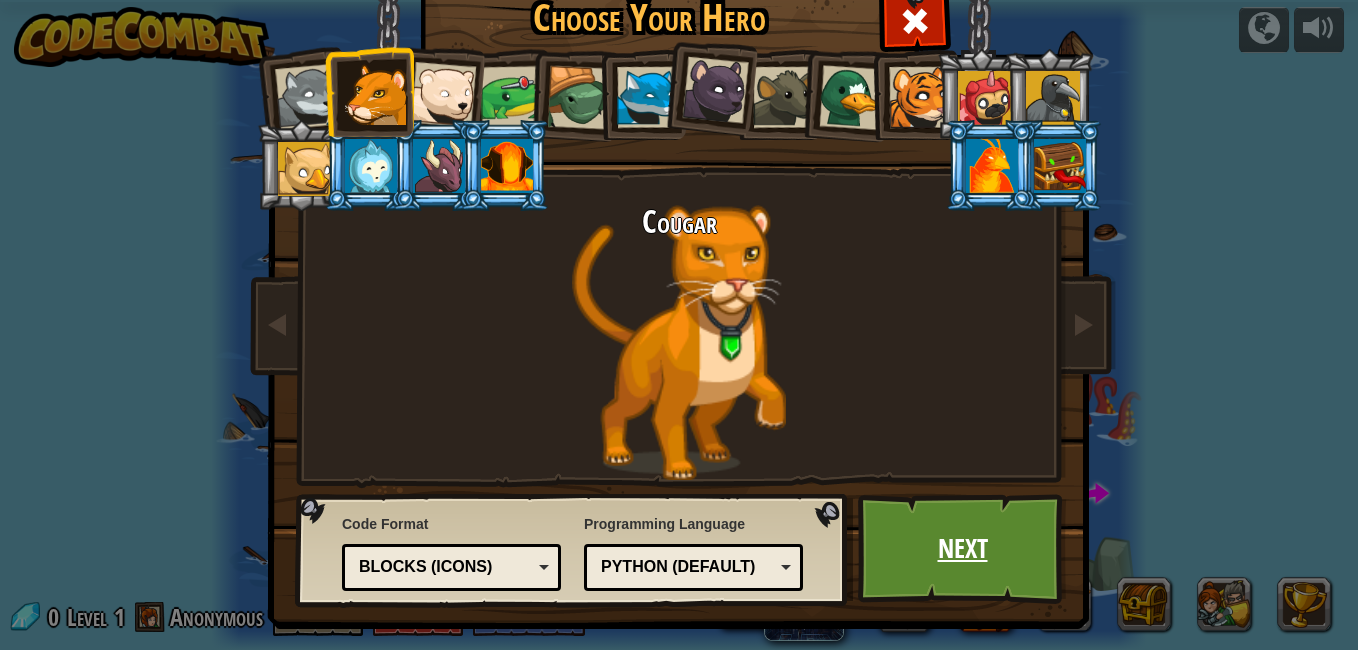 click on "Next" at bounding box center (962, 549) 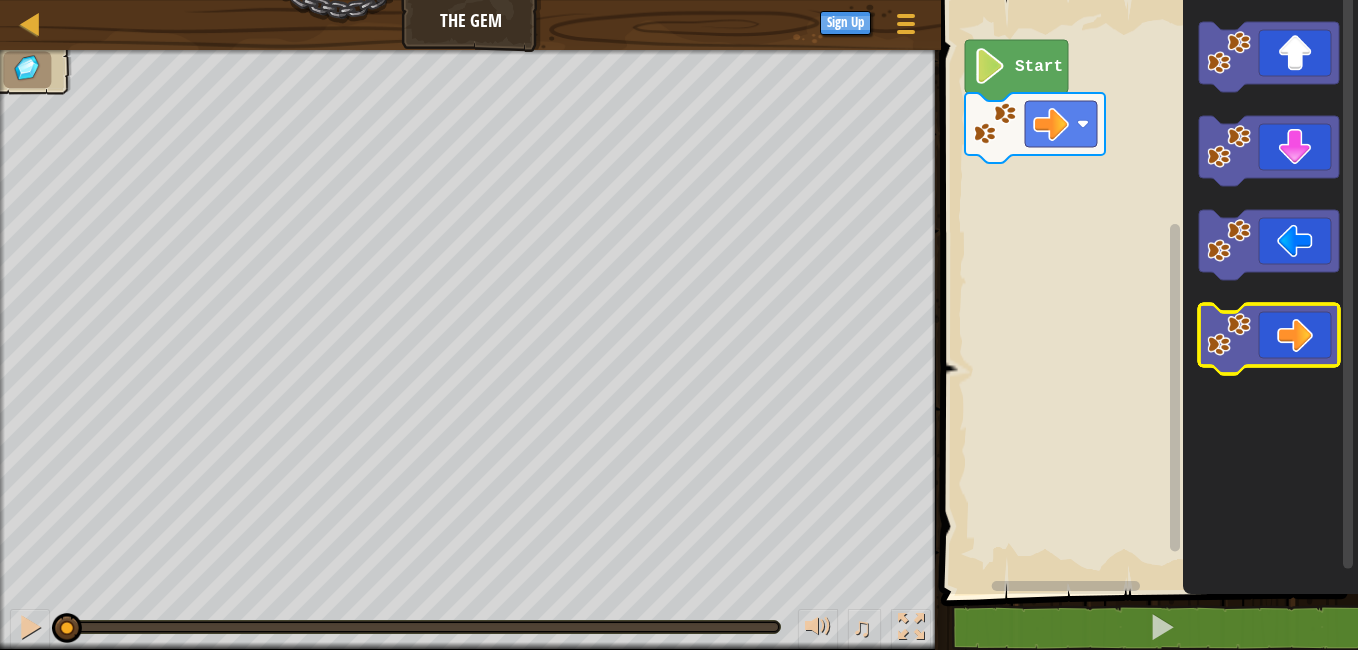 click 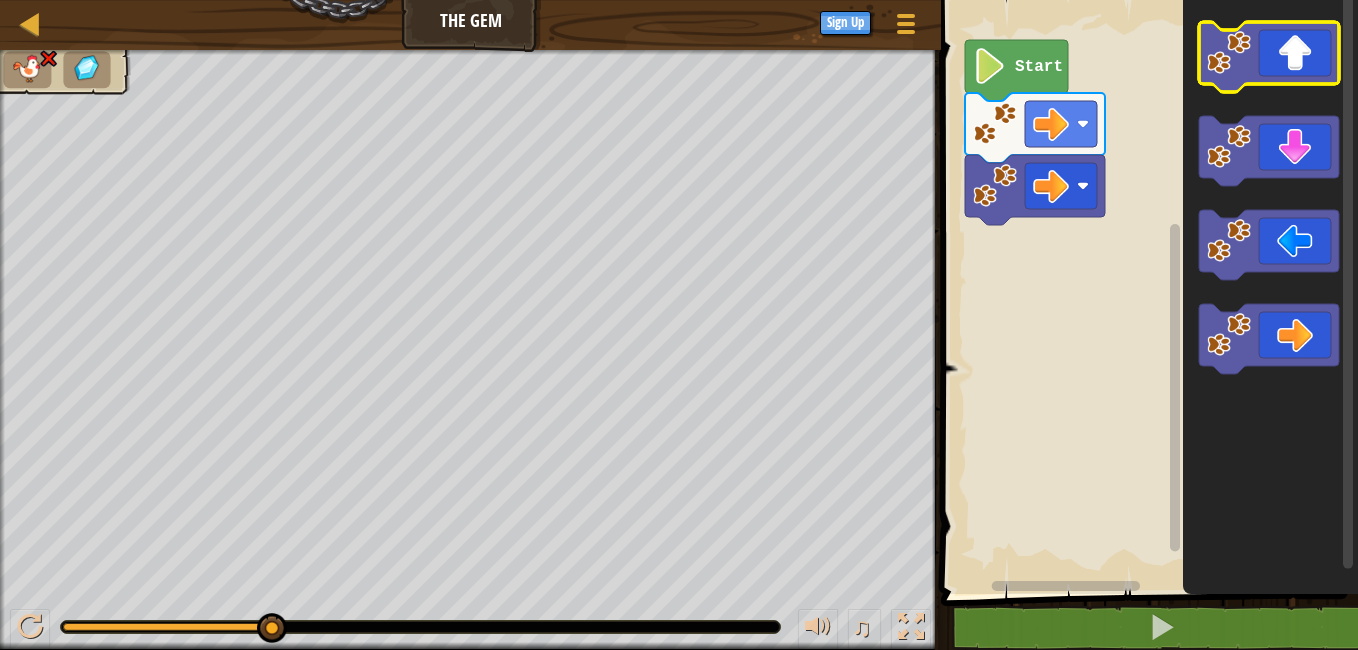 click 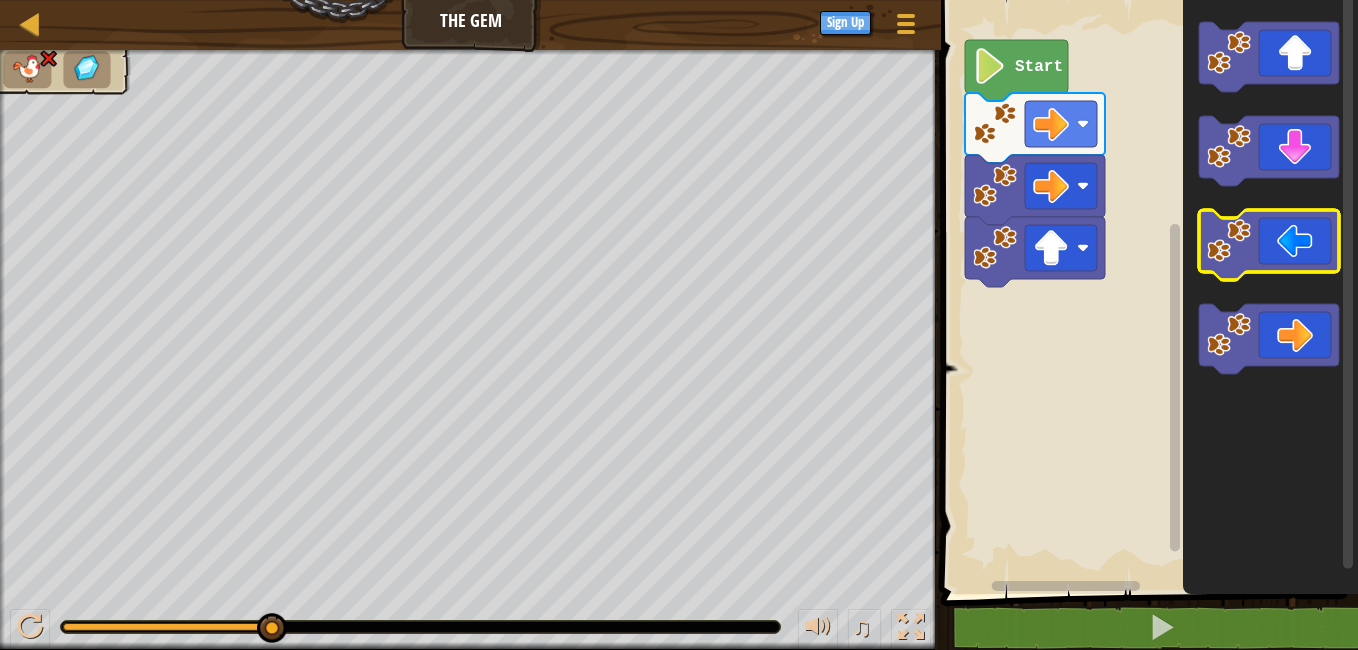 click 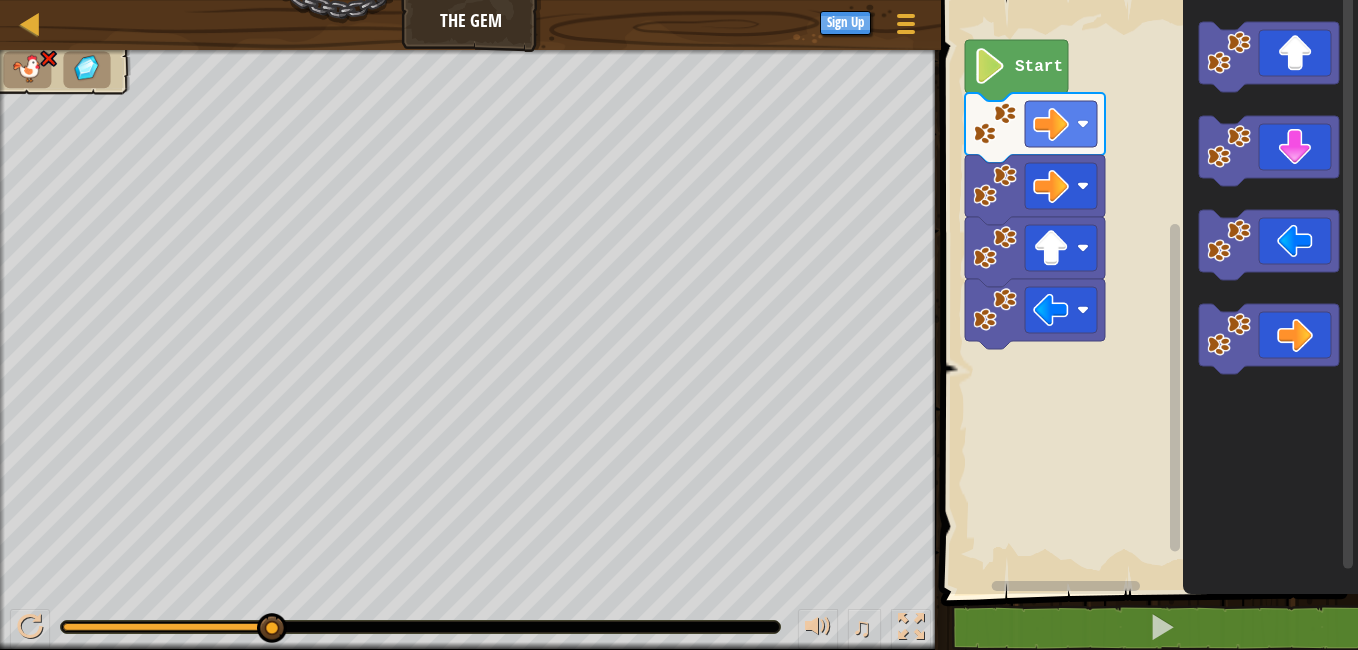 click 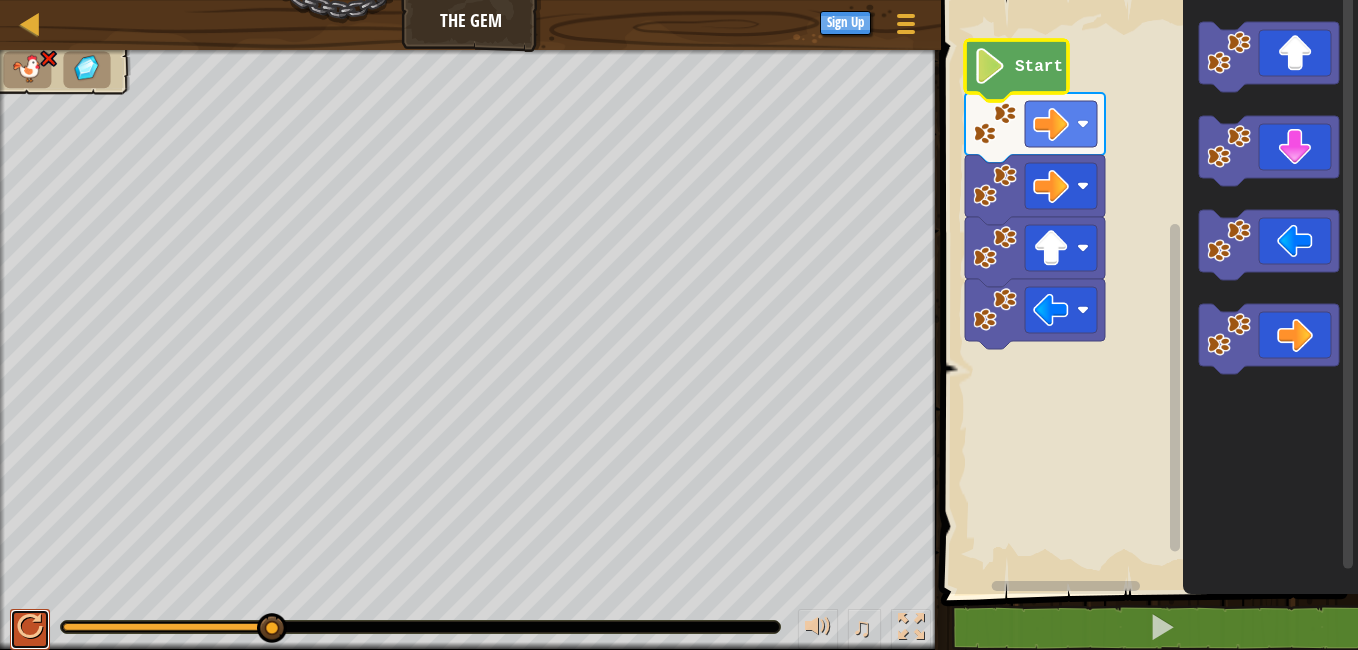 click at bounding box center (30, 627) 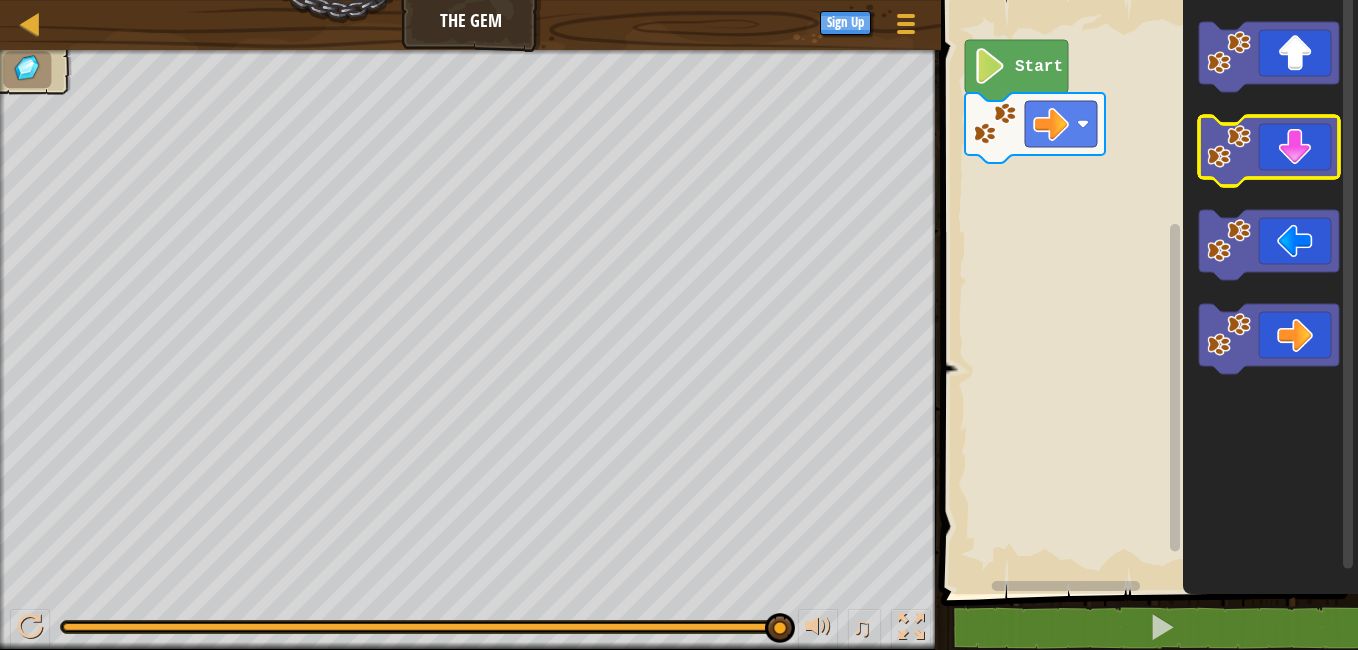 click 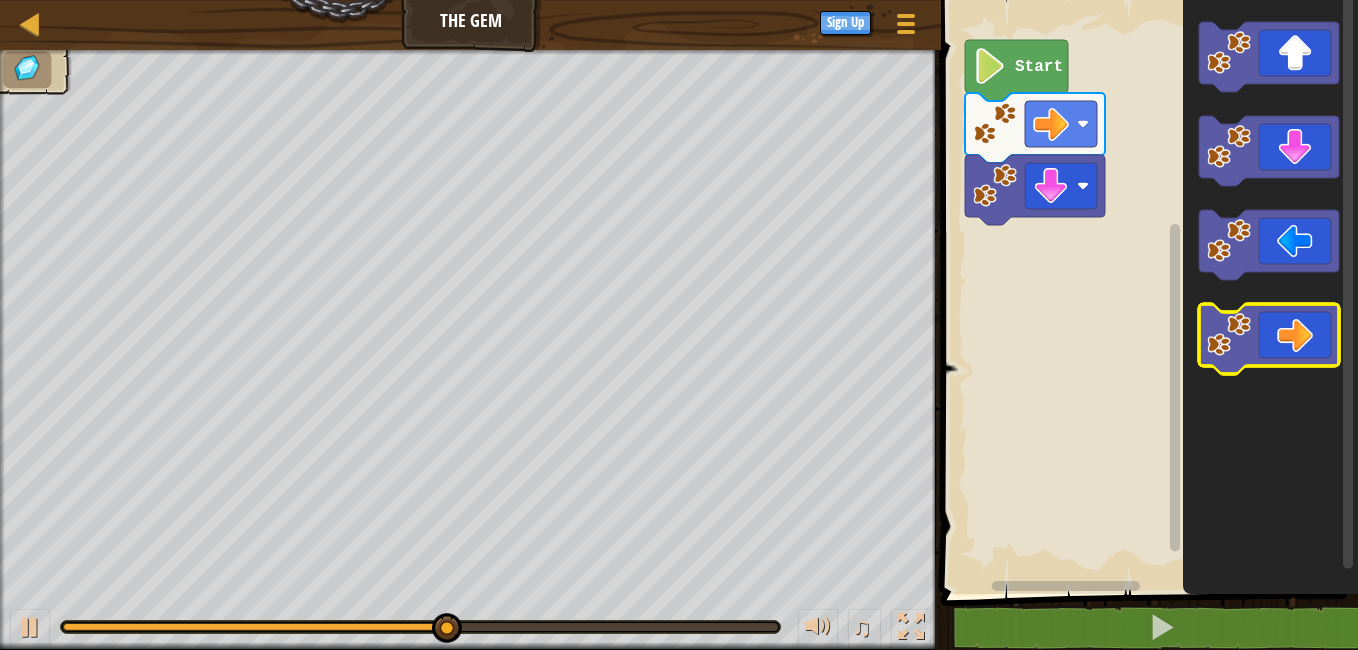click 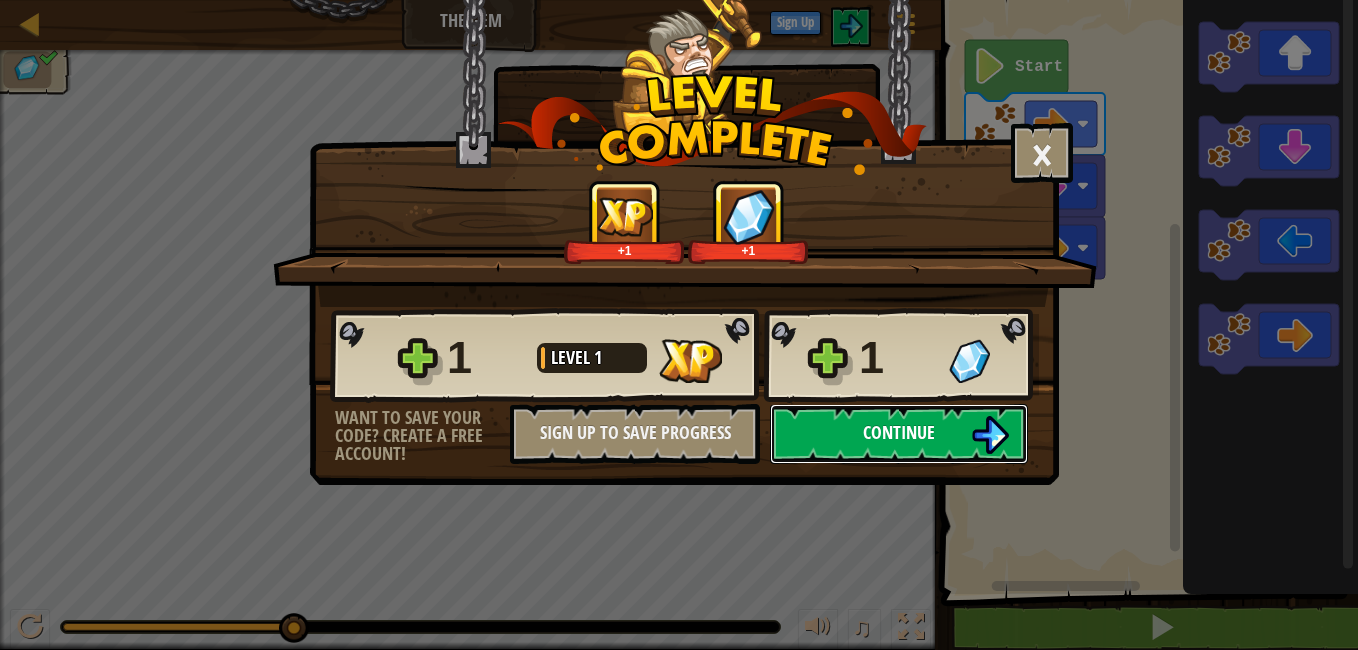click on "Continue" at bounding box center [899, 434] 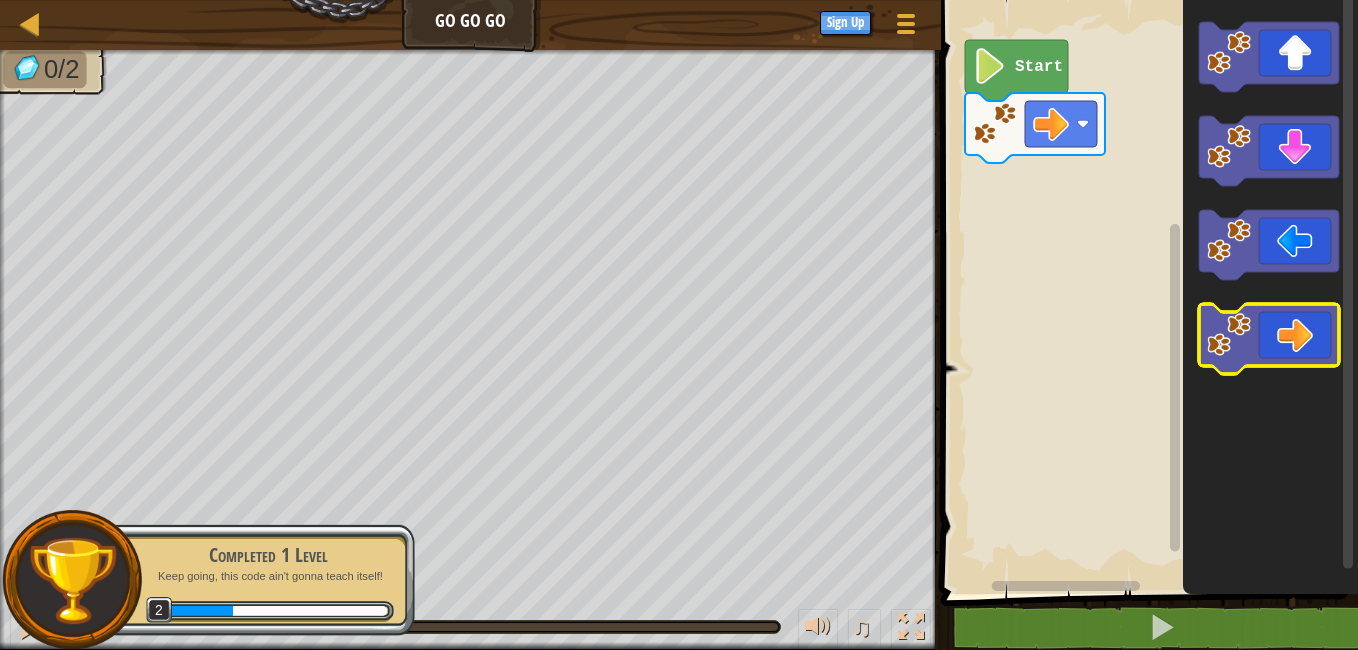 click 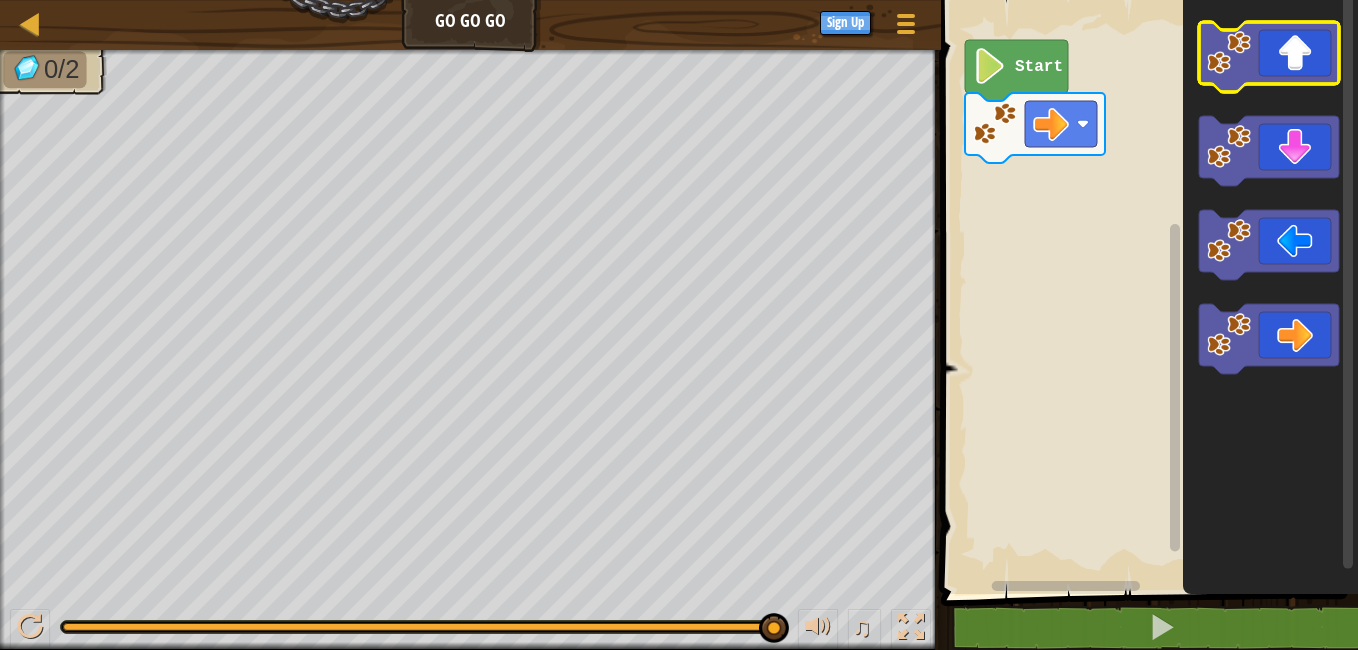 click 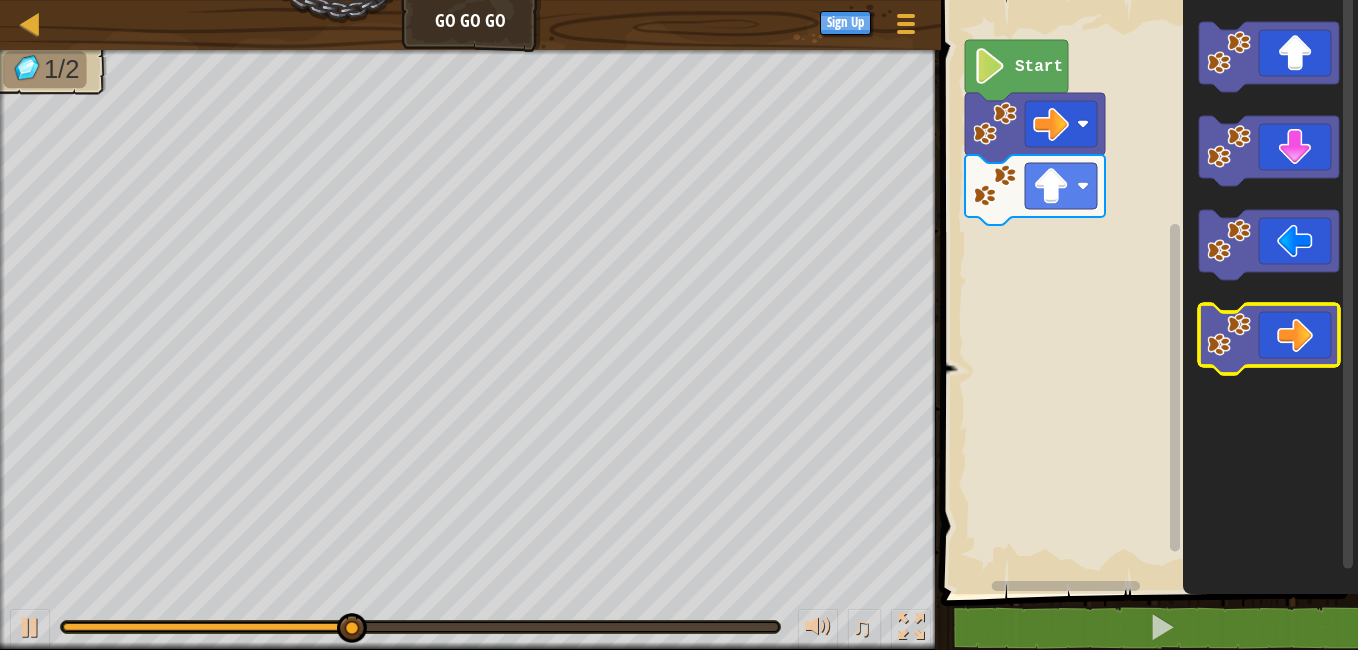 click 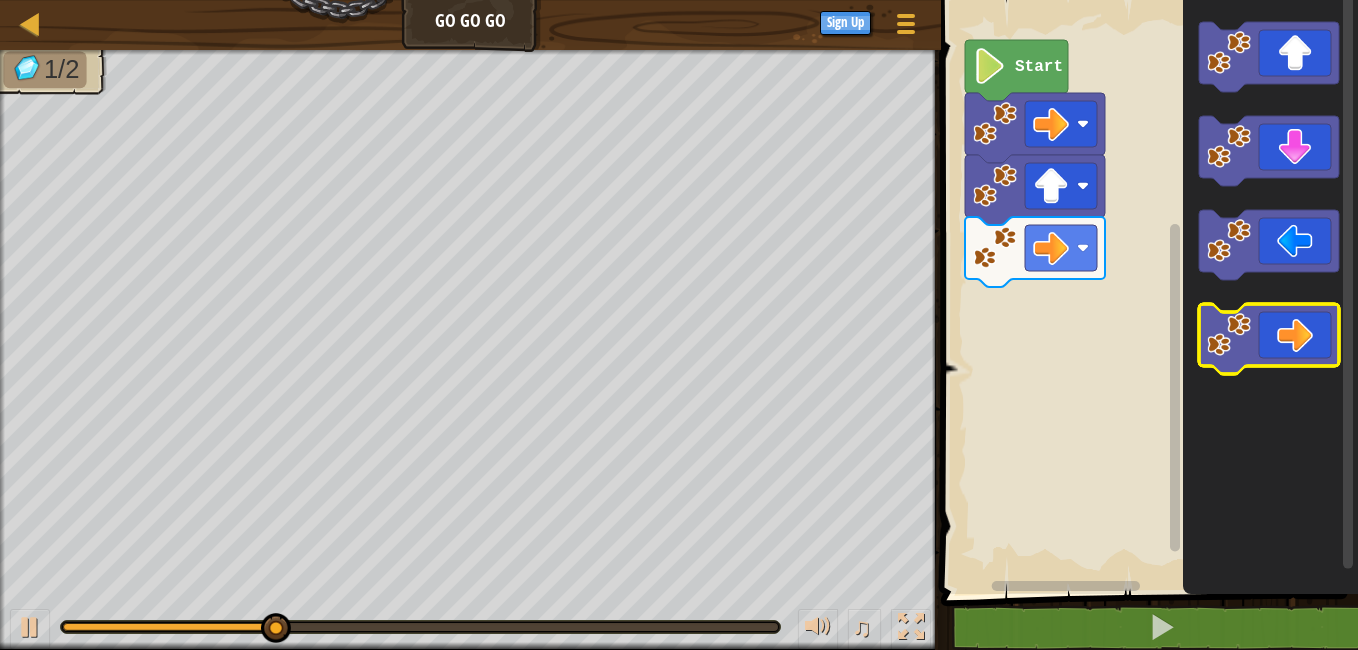 click 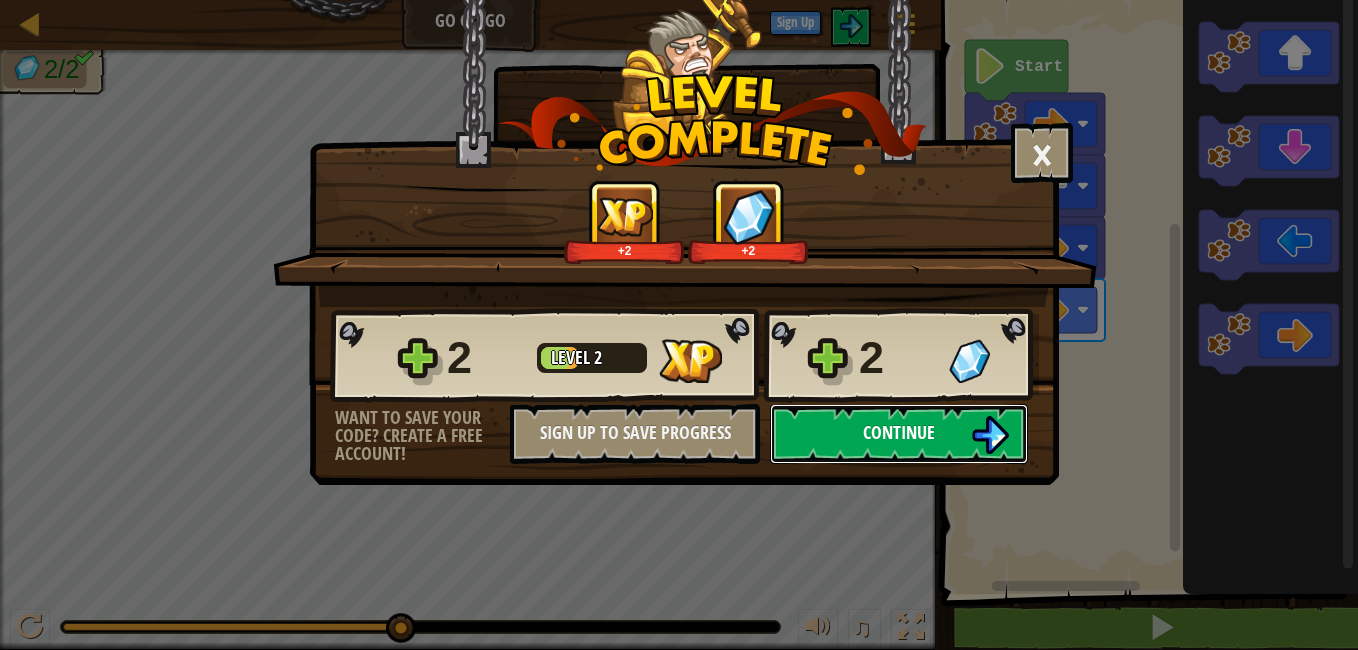 click at bounding box center (990, 435) 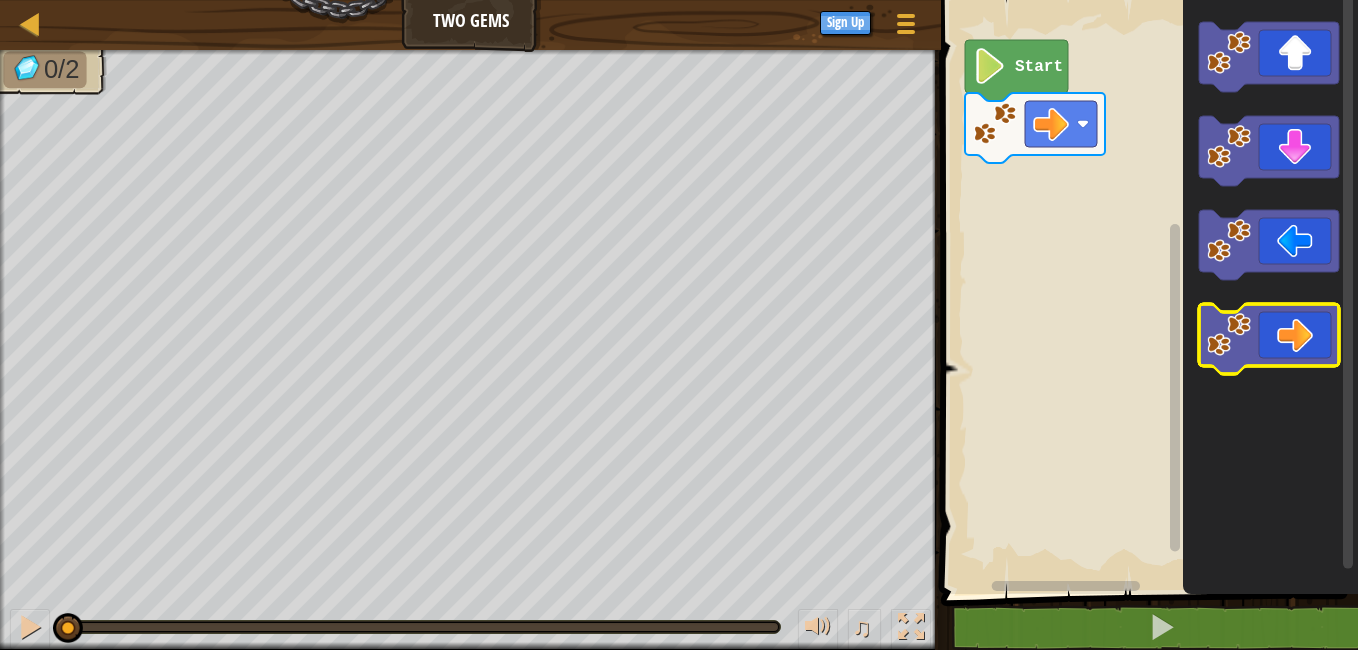click 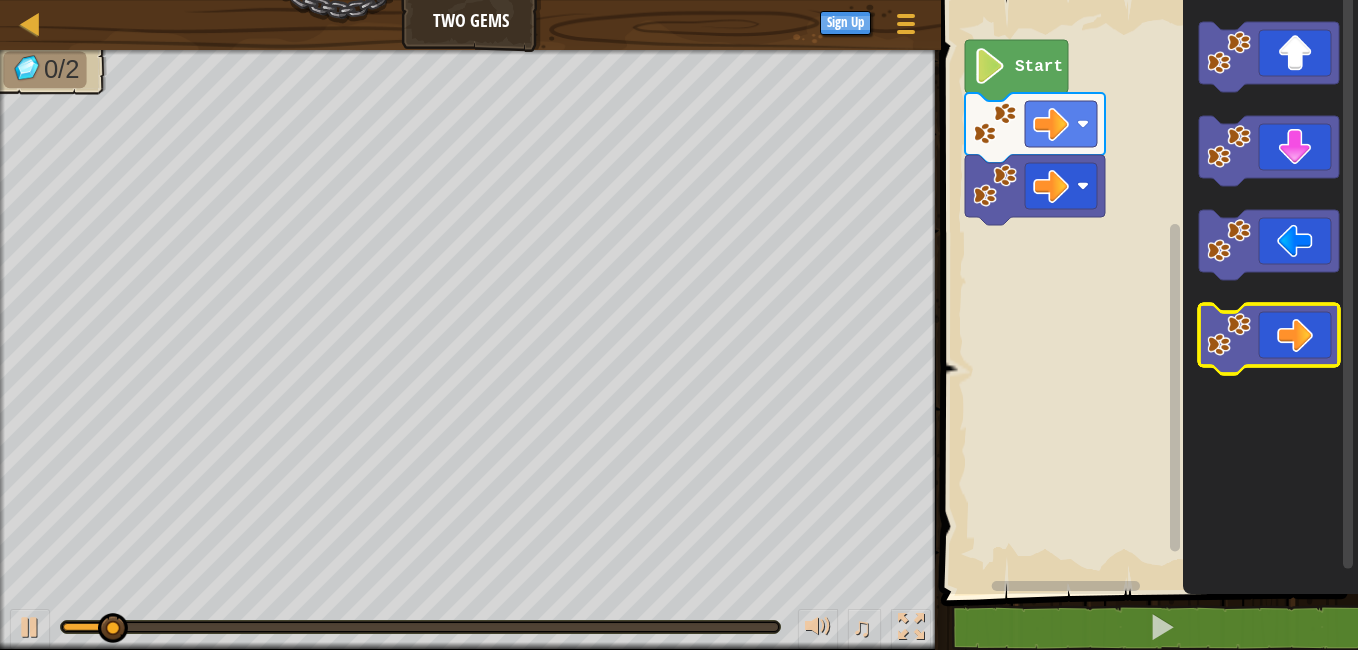 click 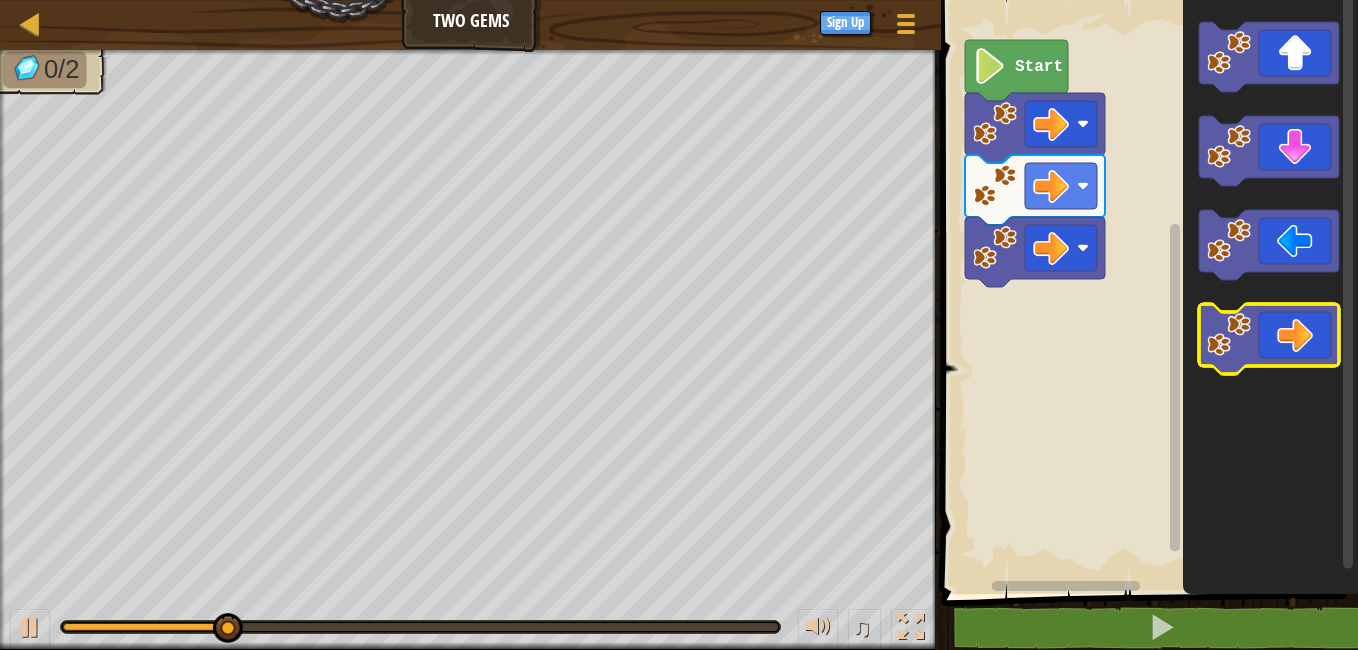 click 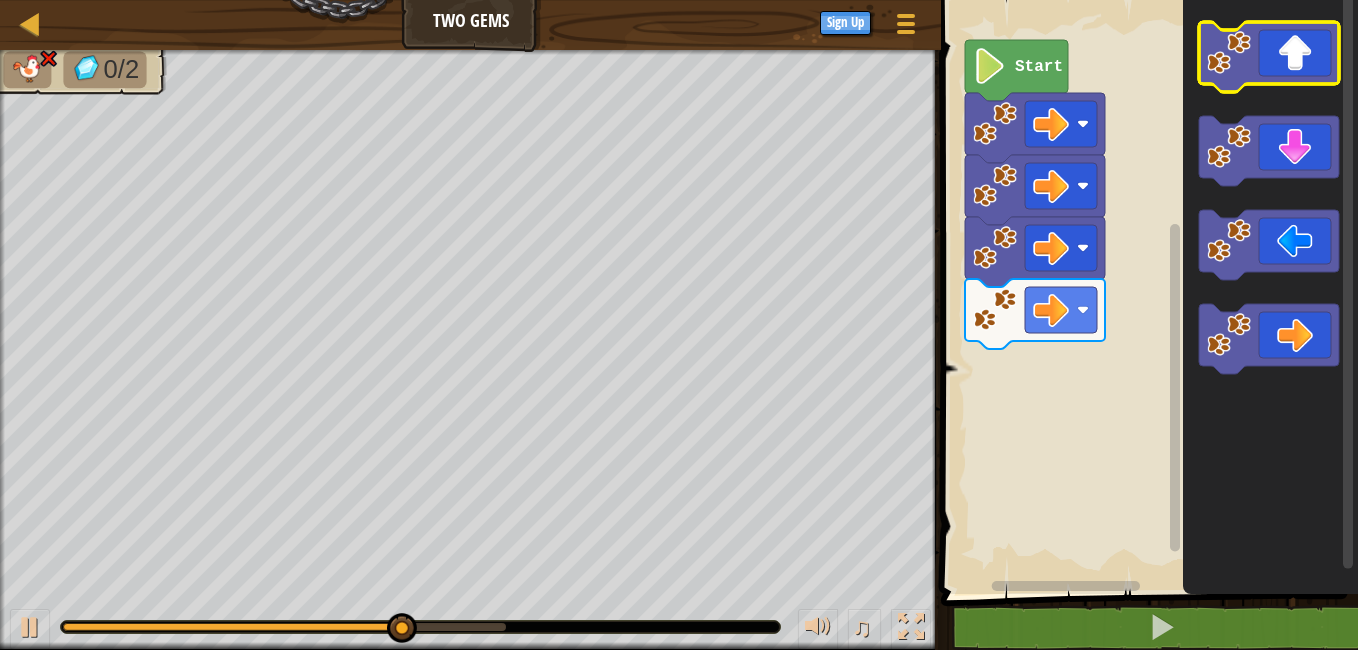 click 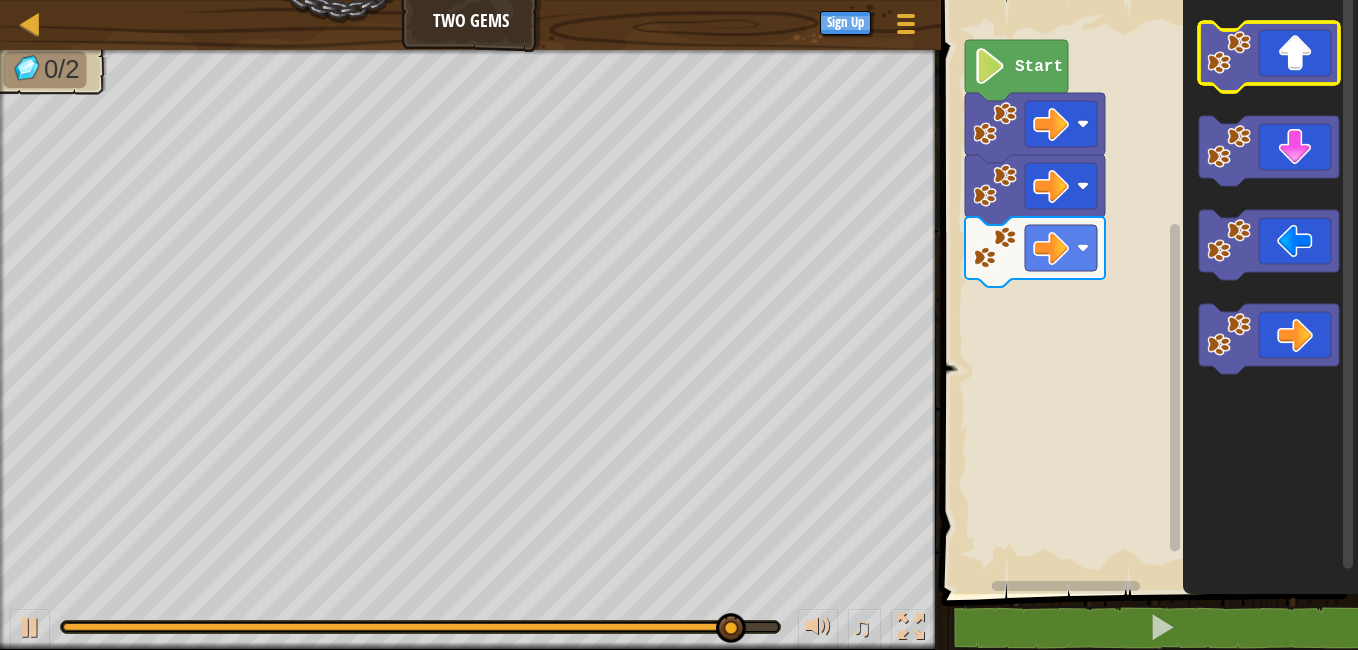 click 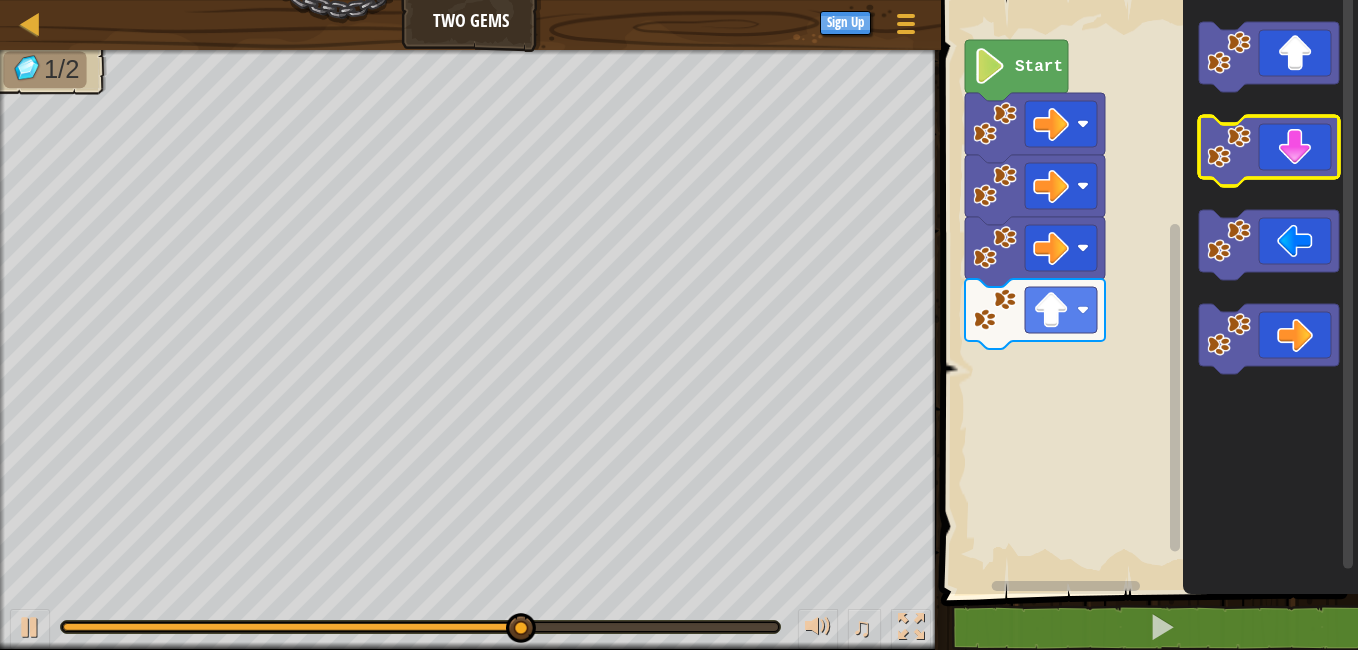 click 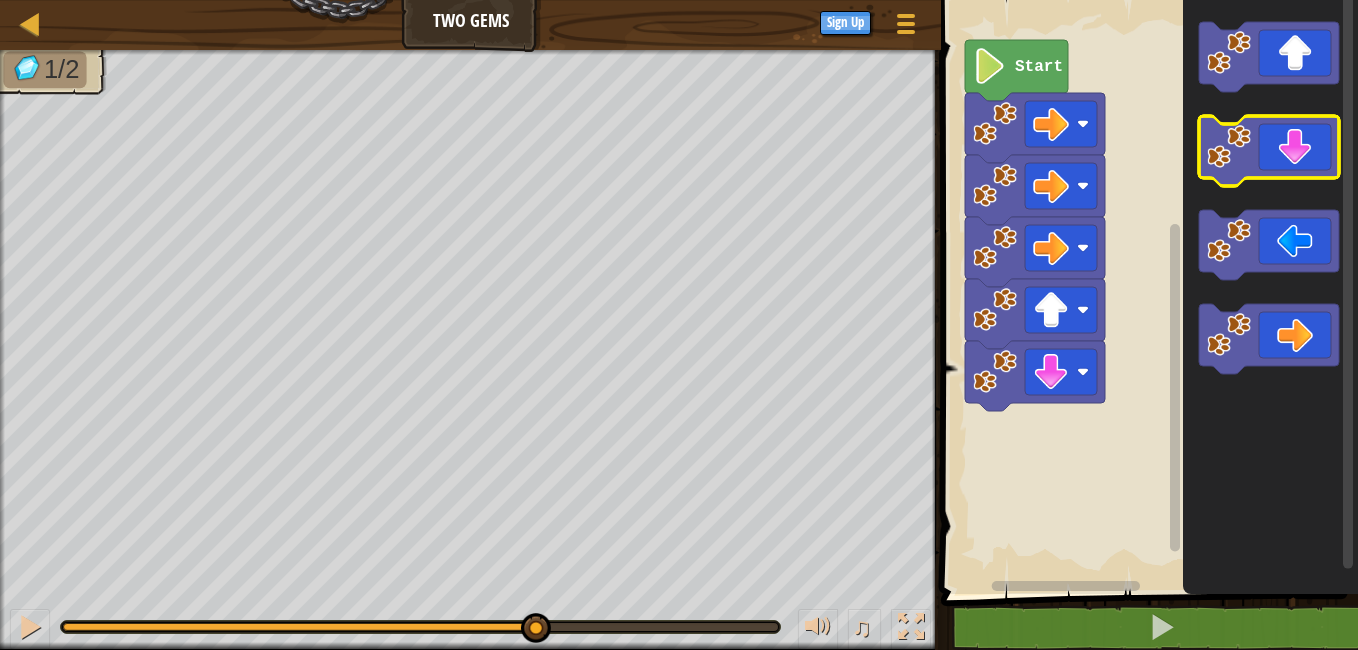 click 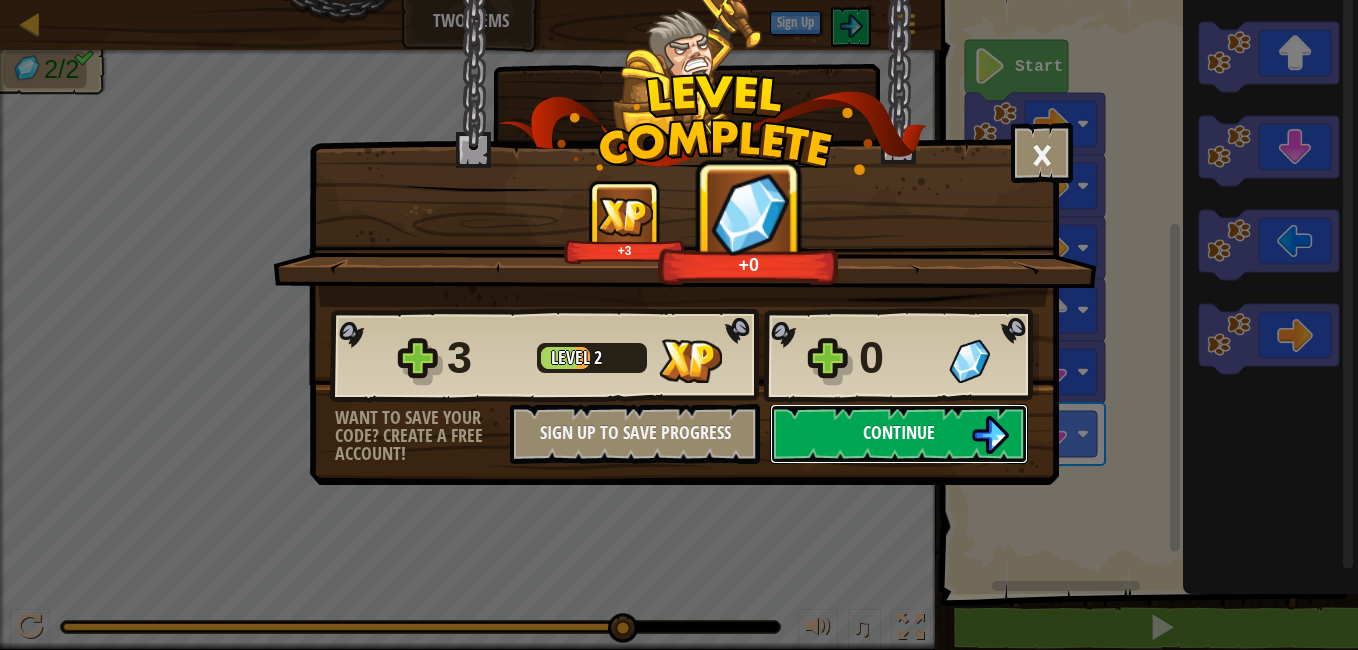 click at bounding box center (990, 435) 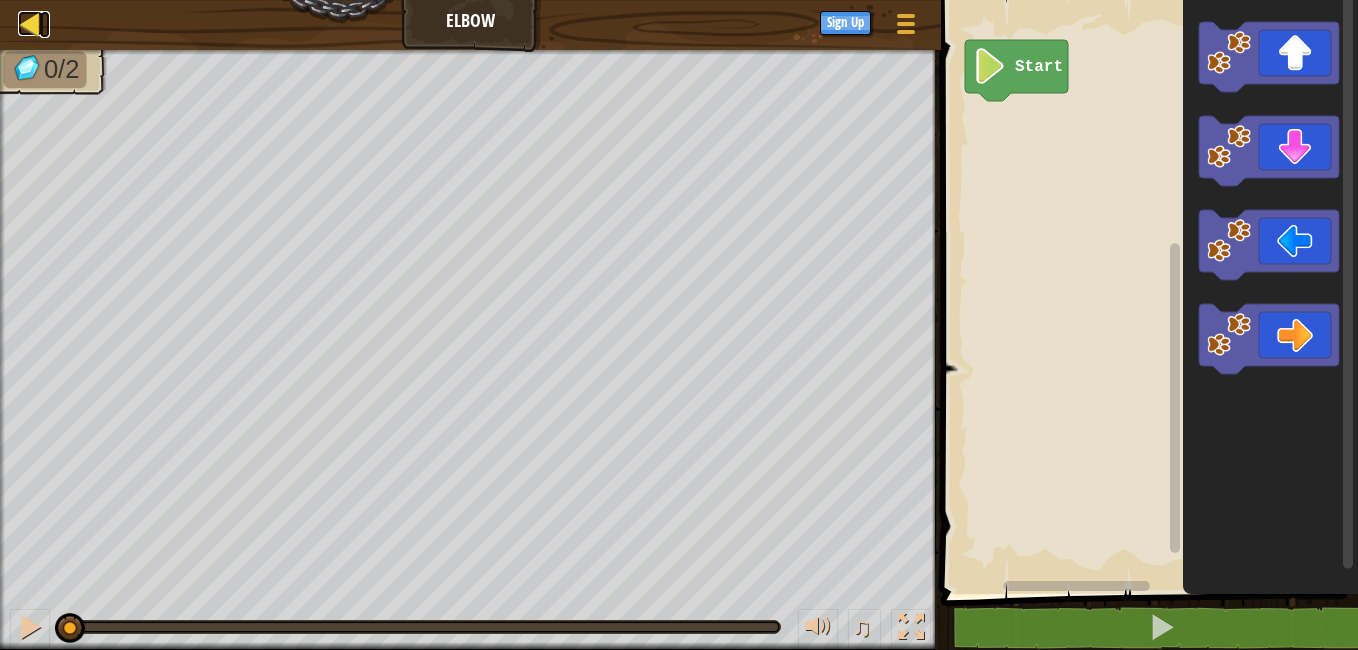 click at bounding box center (30, 23) 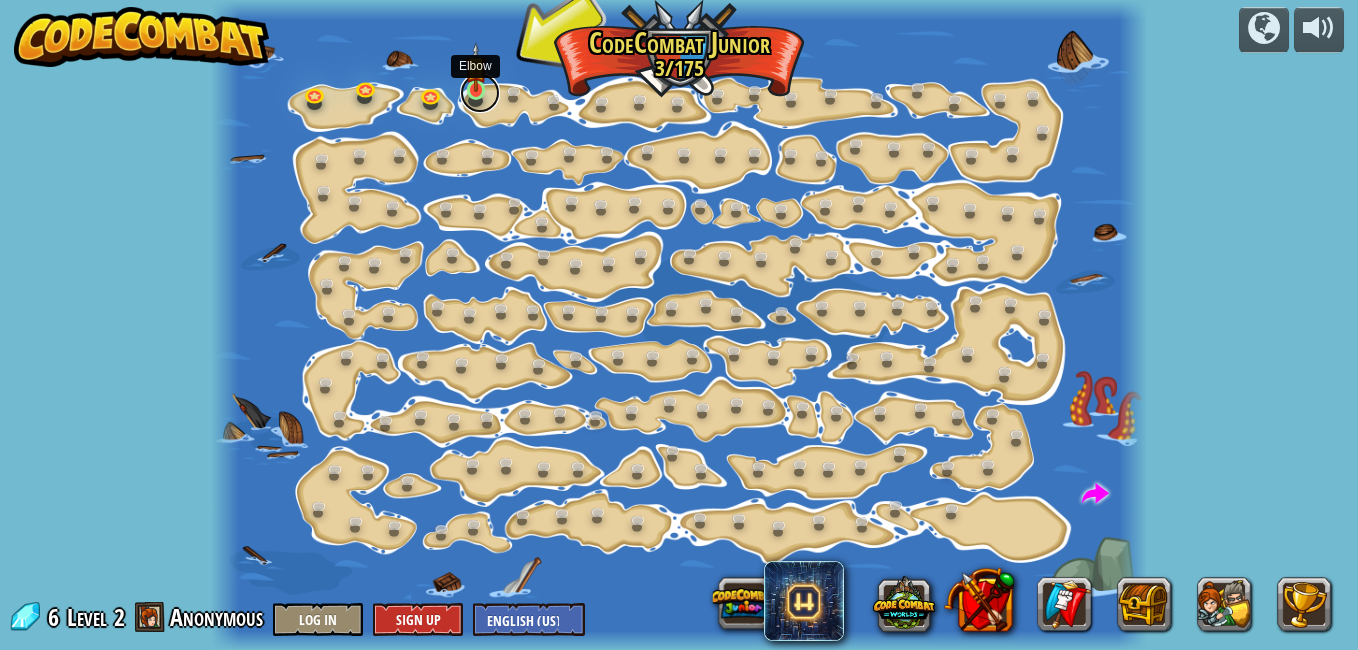 click at bounding box center [480, 93] 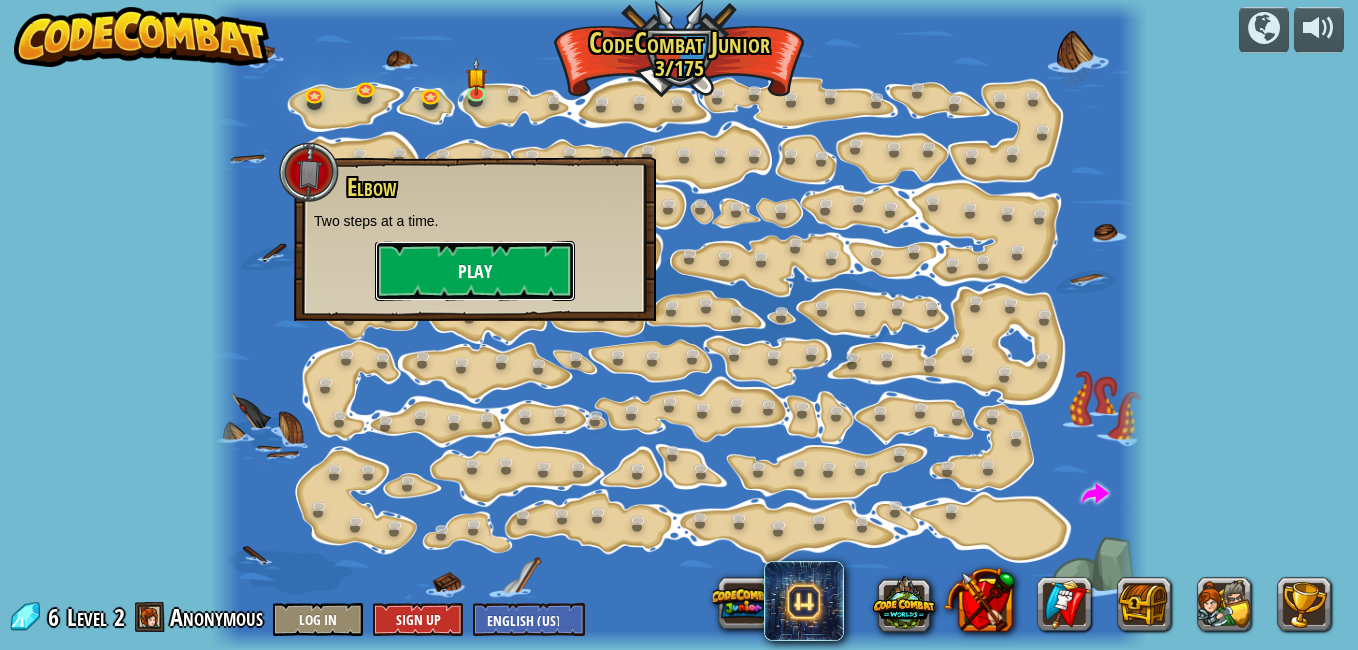 click on "Play" at bounding box center (475, 271) 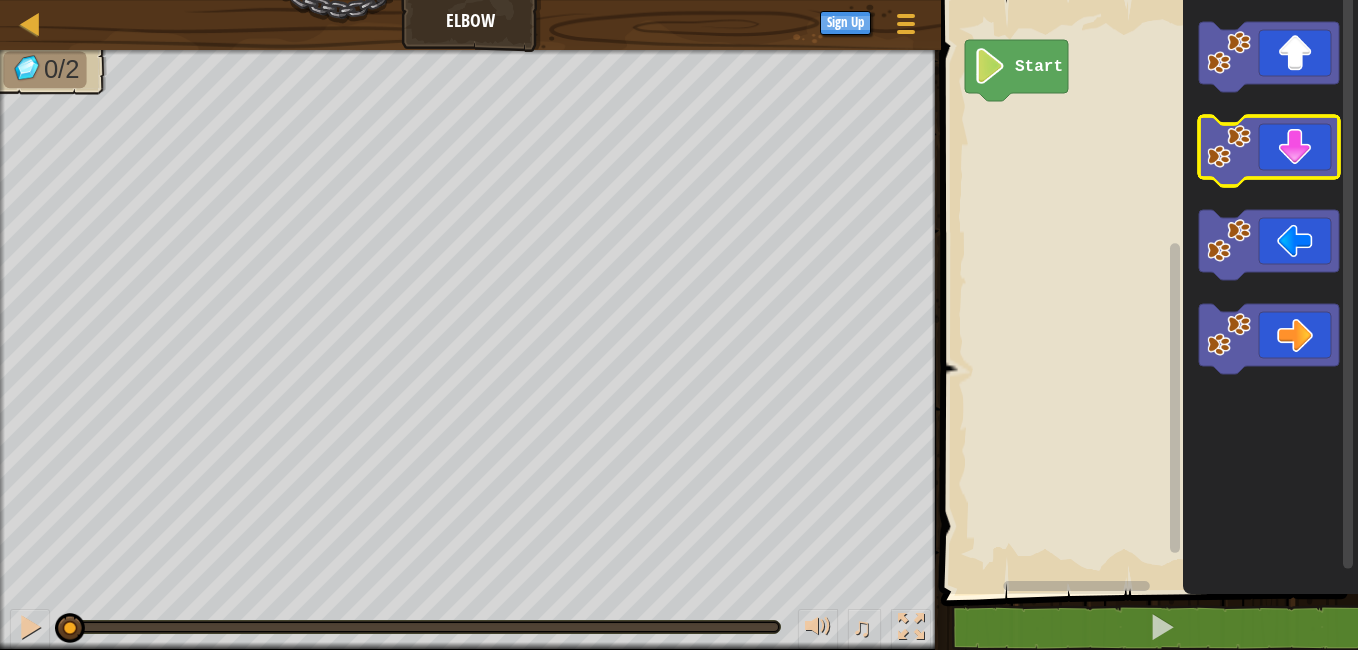 click 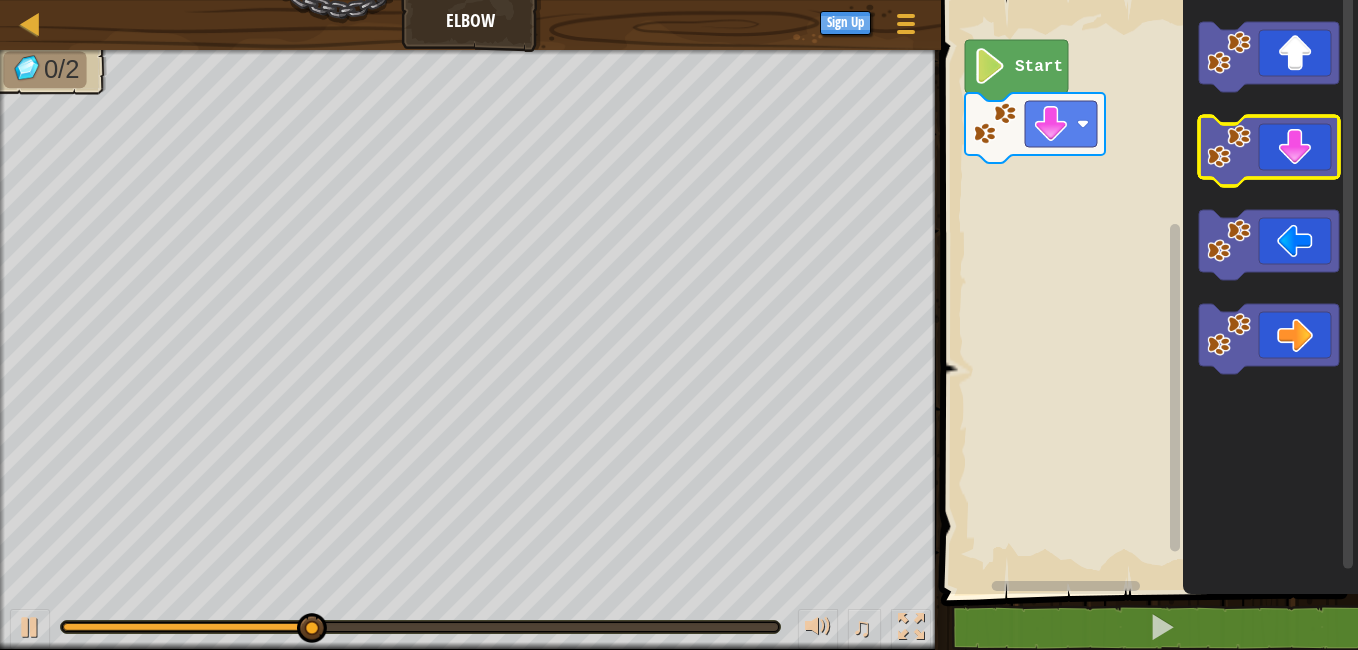 click 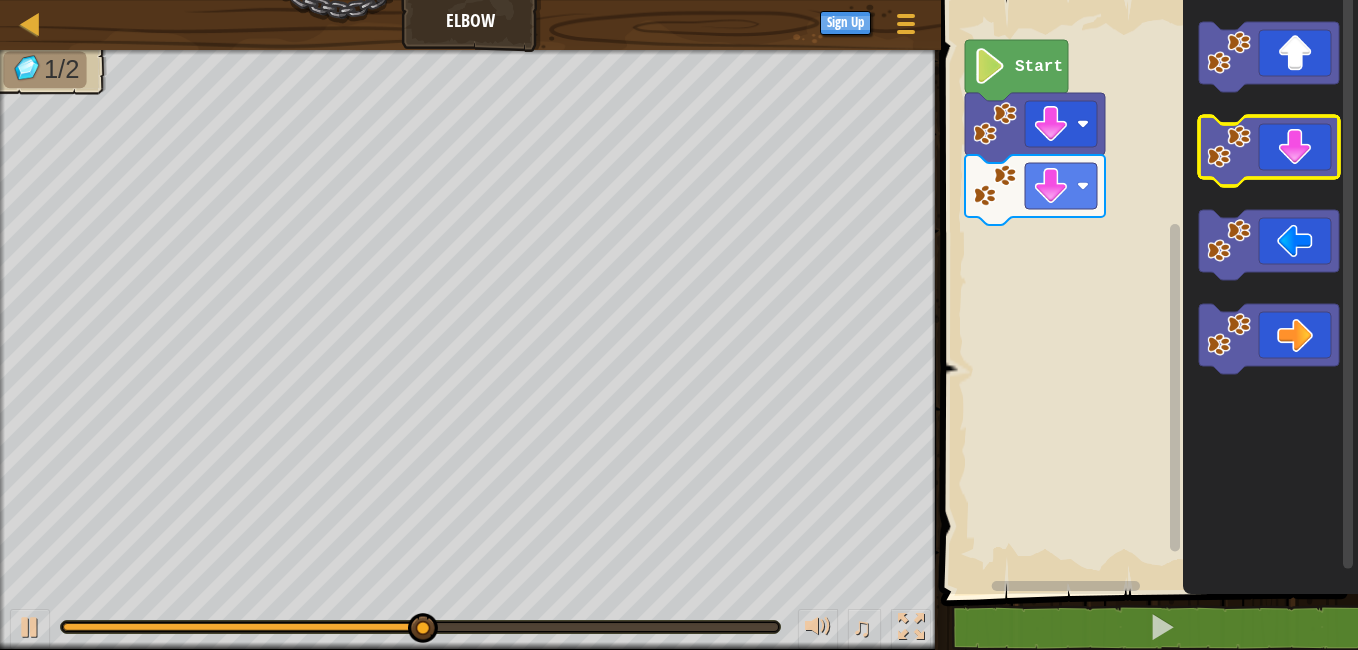 click 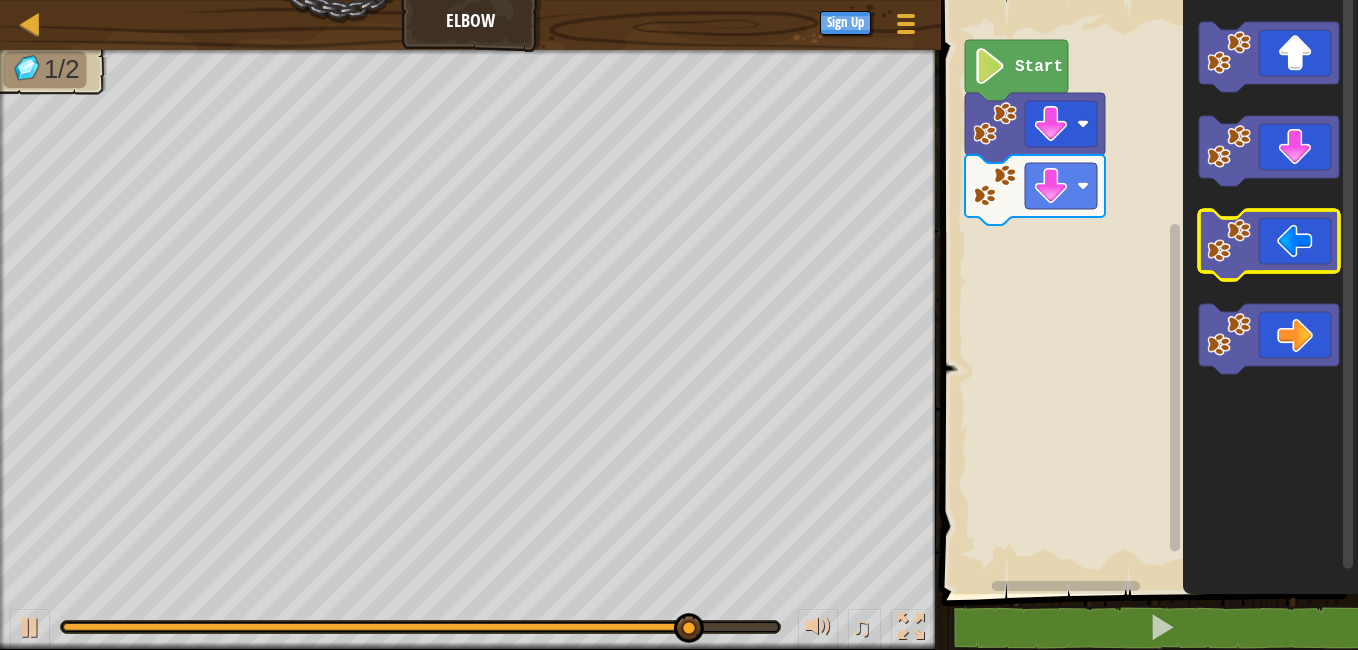 click 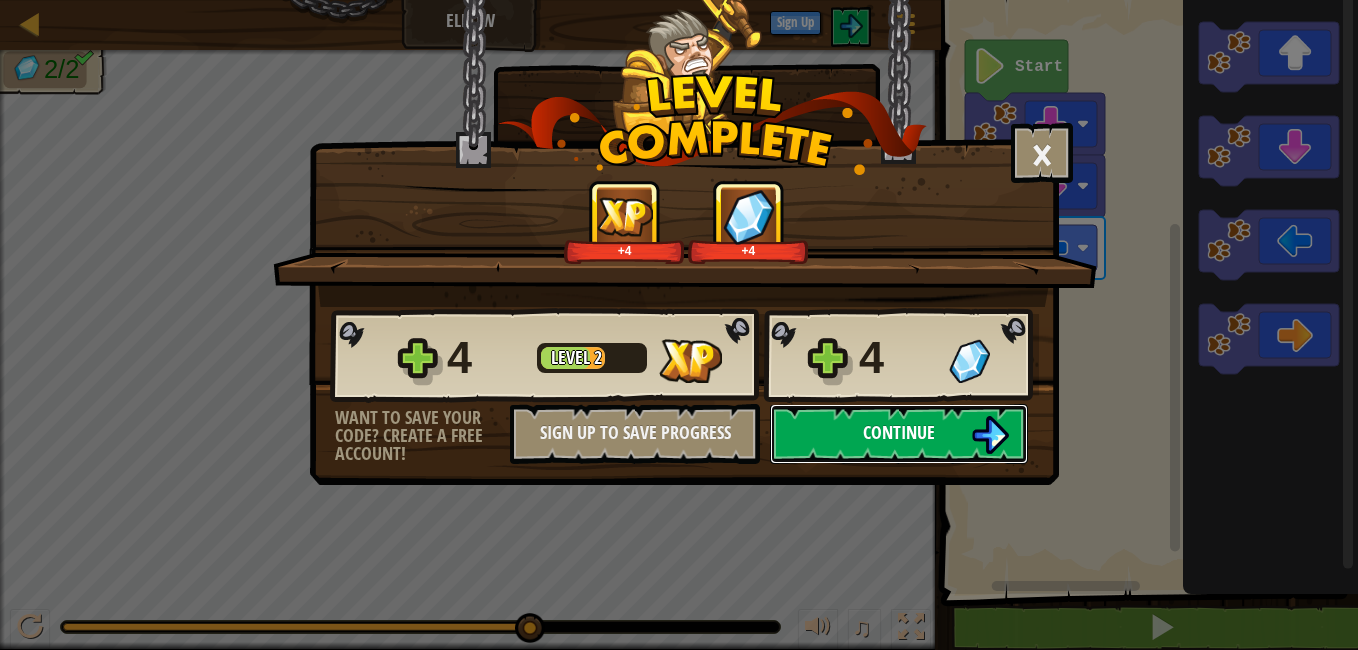 click on "Continue" at bounding box center [899, 432] 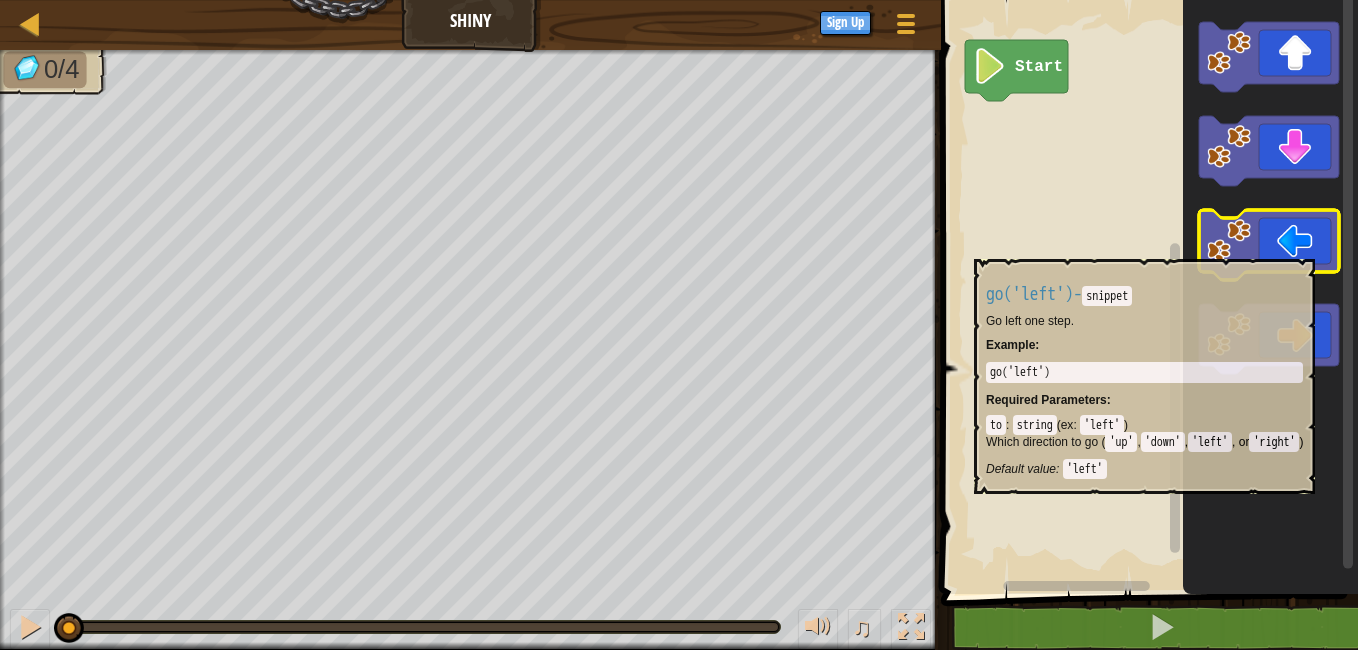 click 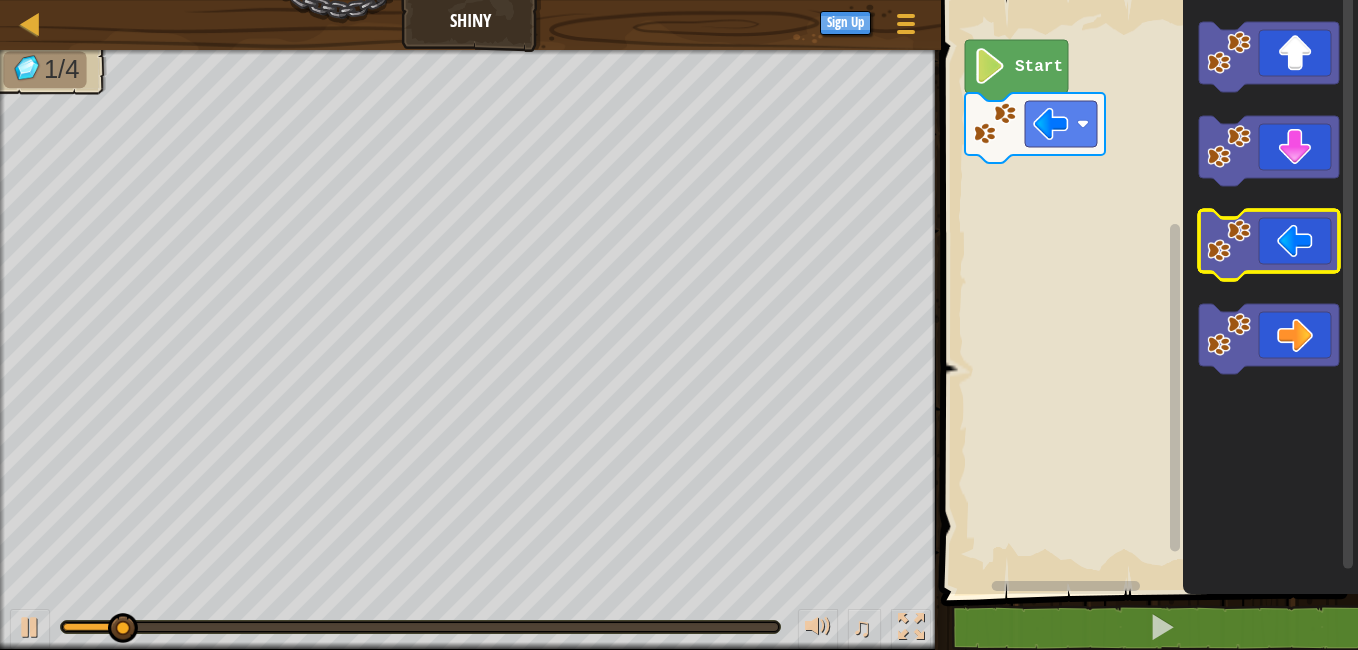 click 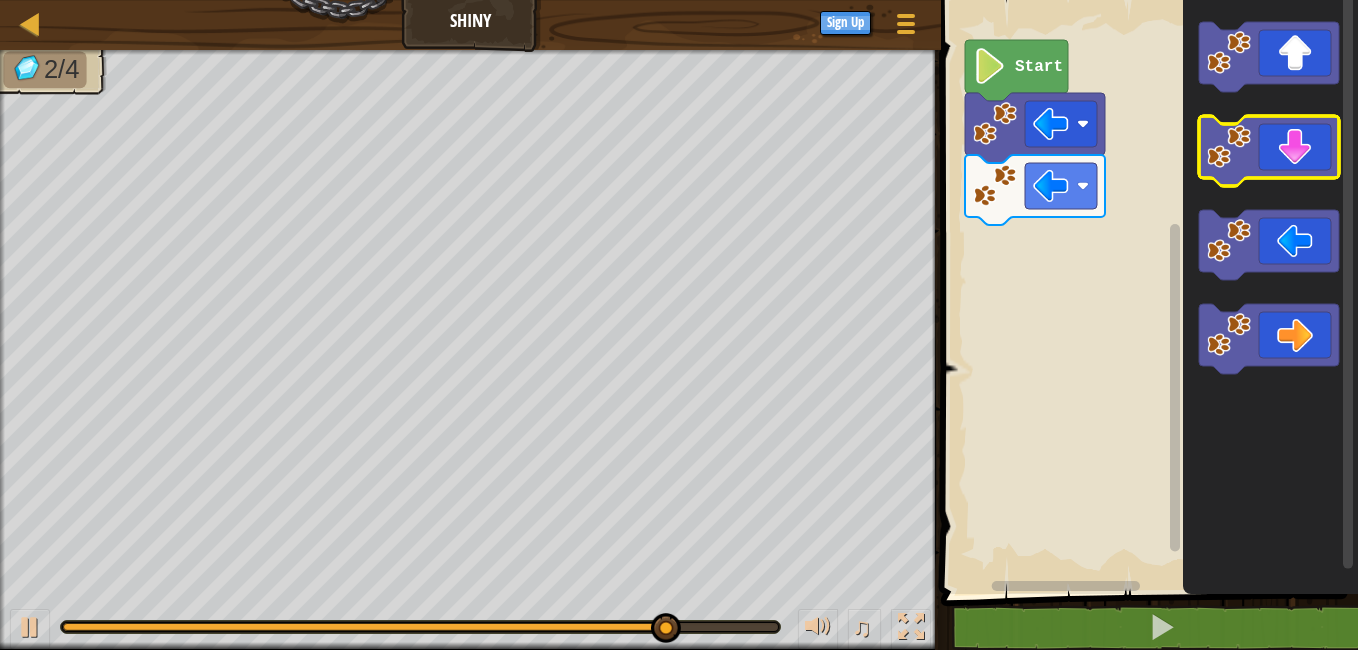 click 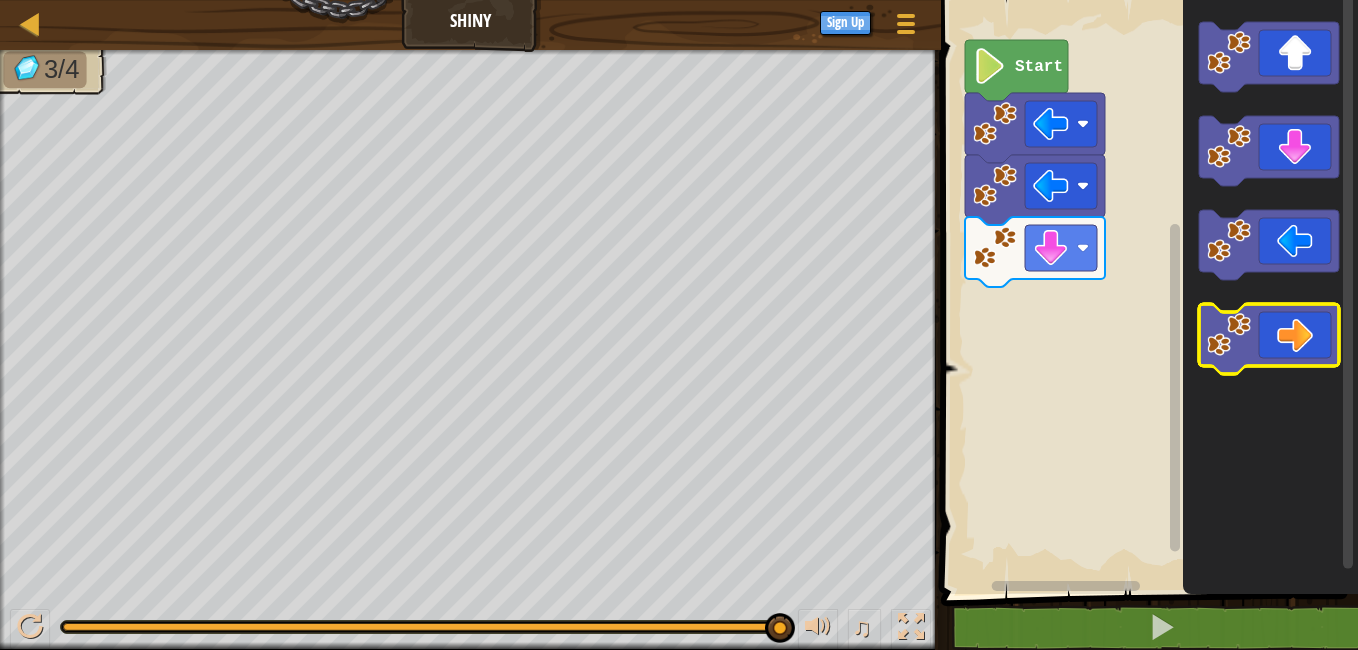 click 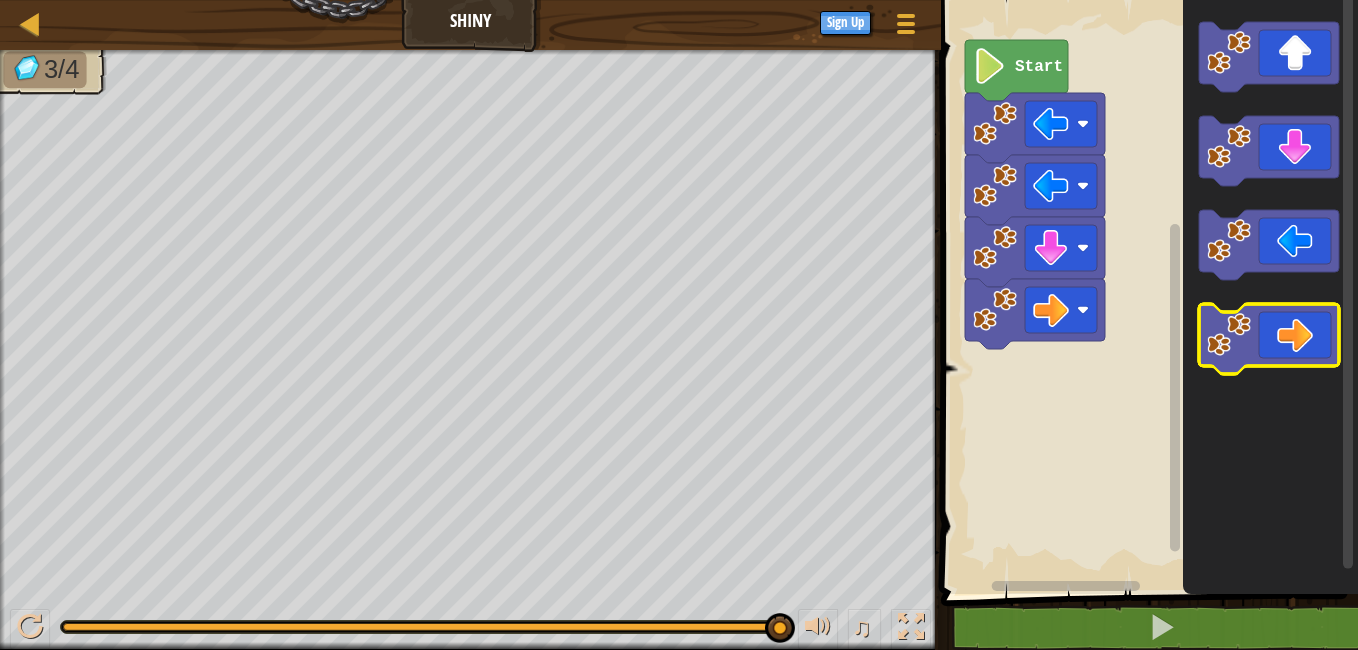 click 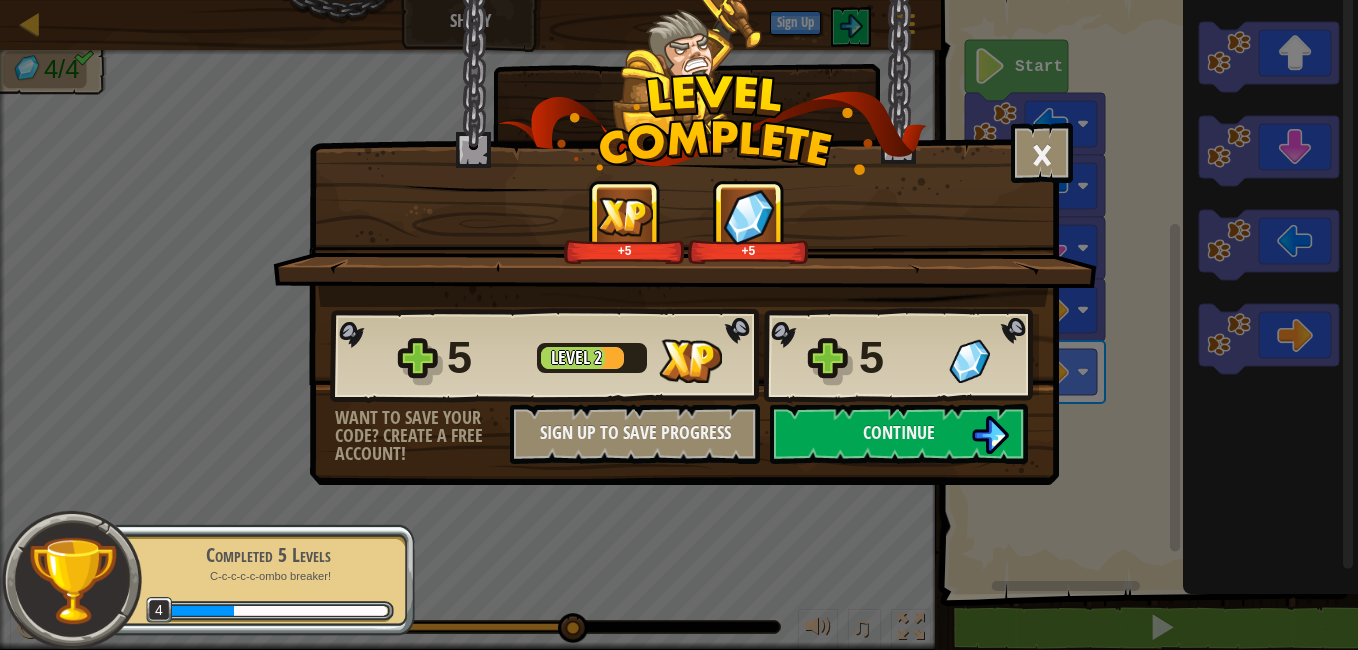 drag, startPoint x: 1321, startPoint y: 265, endPoint x: 381, endPoint y: 10, distance: 973.9738 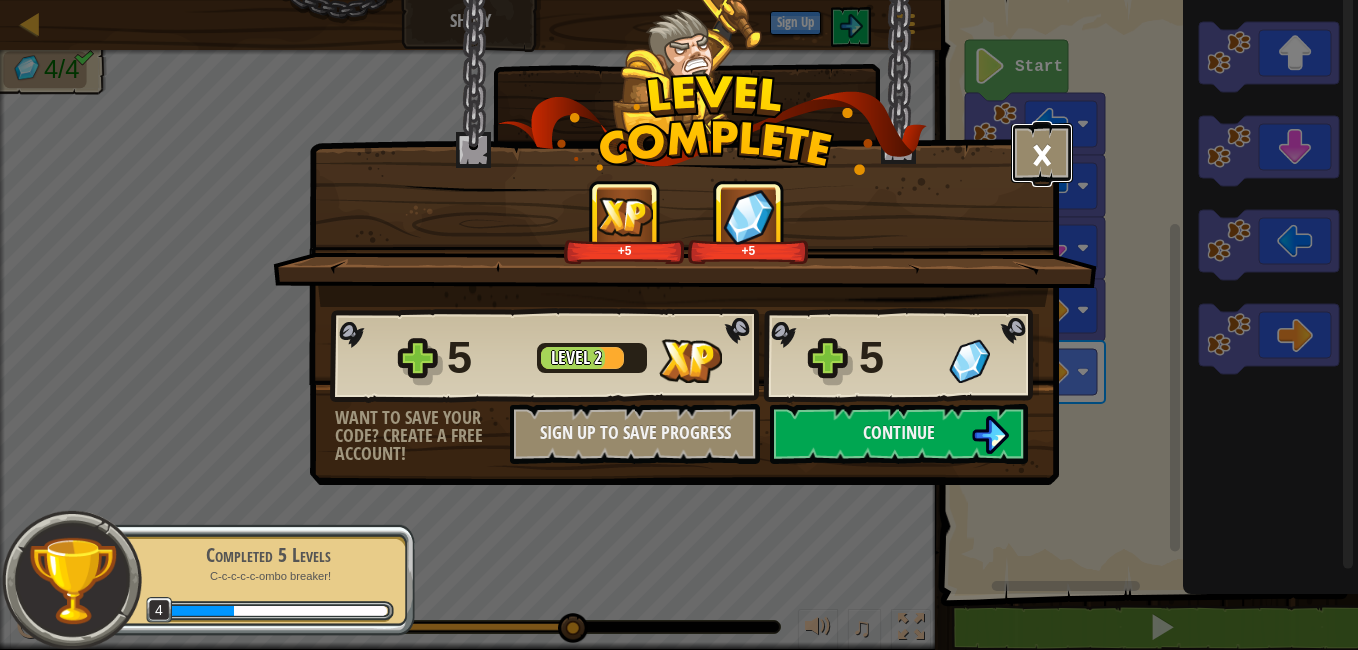 click on "×" at bounding box center [1042, 153] 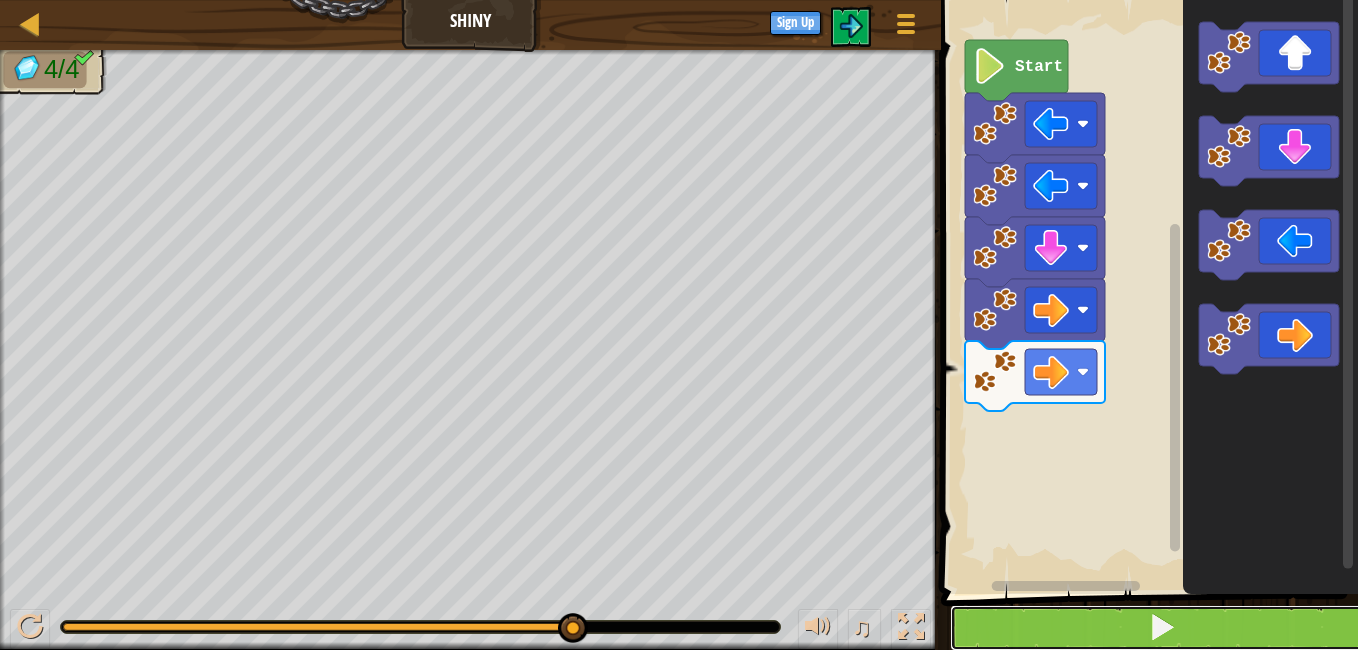 click at bounding box center [1161, 628] 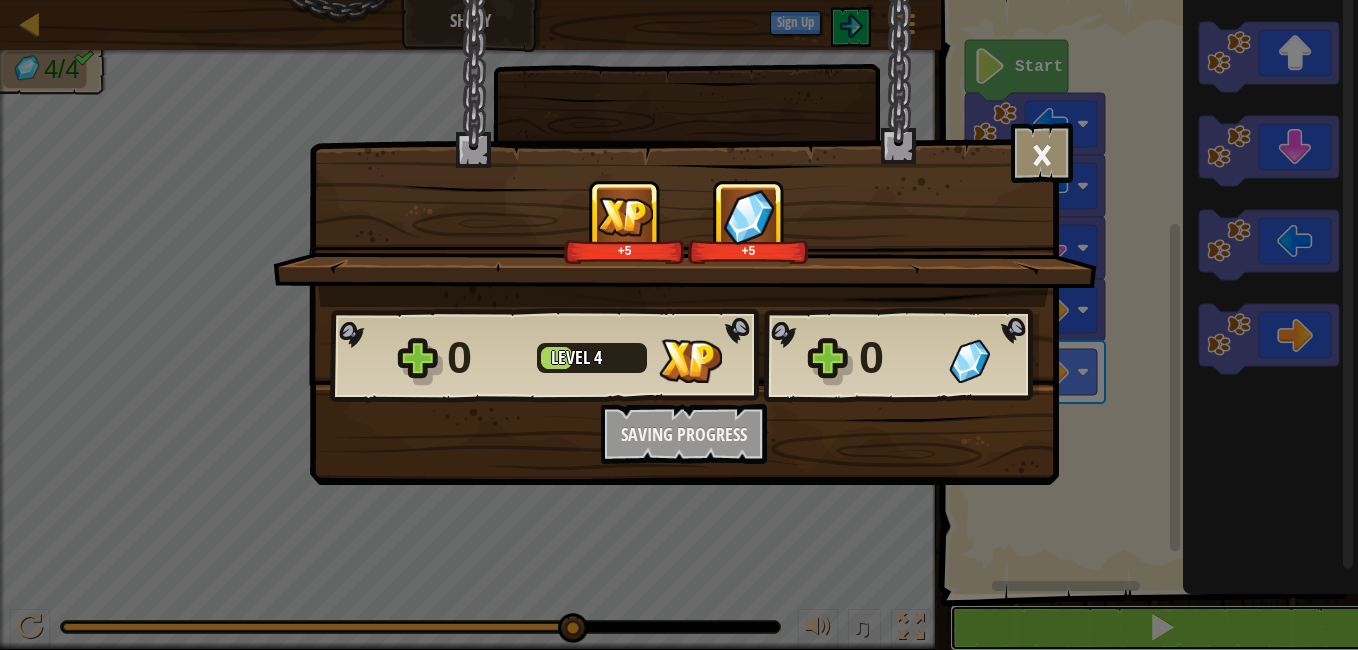 scroll, scrollTop: 1, scrollLeft: 0, axis: vertical 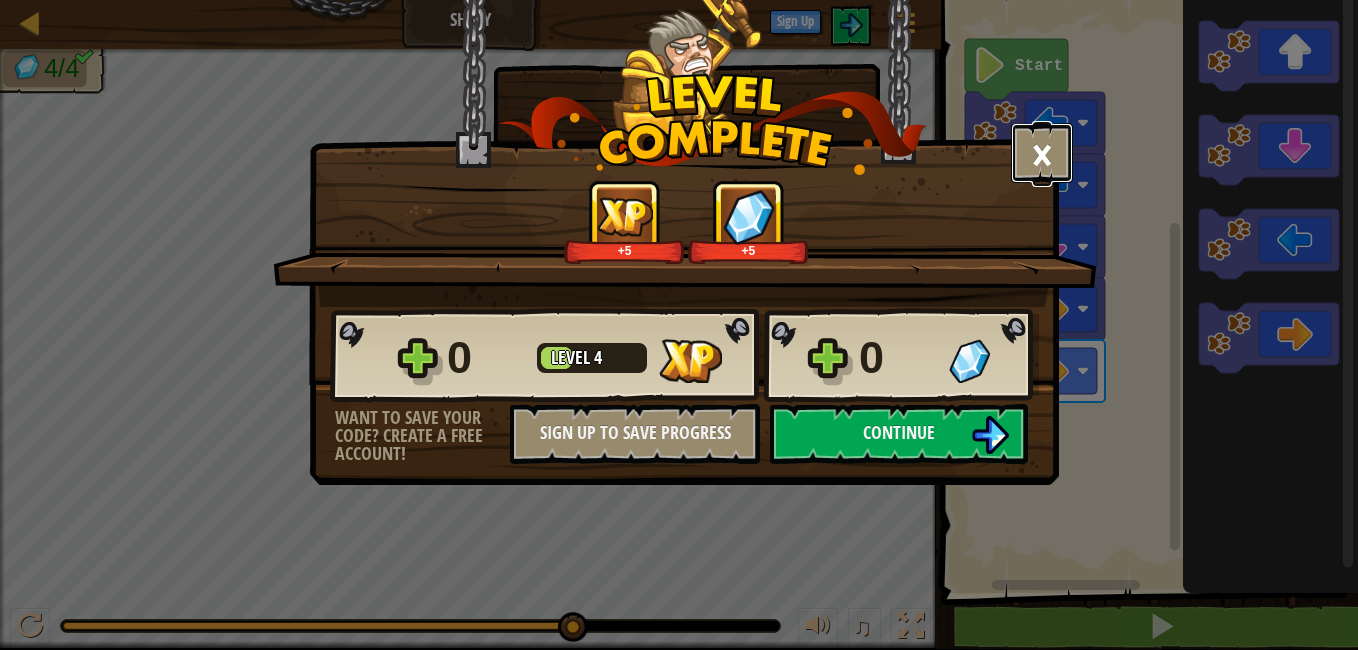 click on "×" at bounding box center (1042, 153) 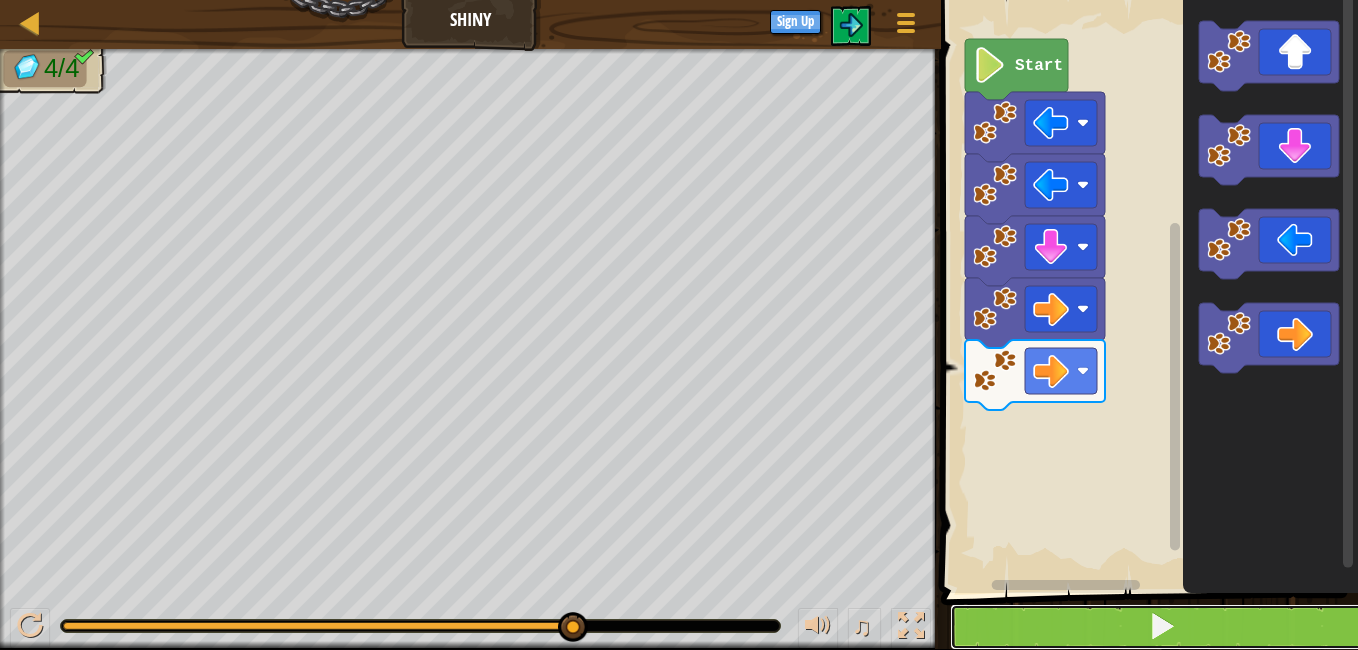 click at bounding box center (1161, 627) 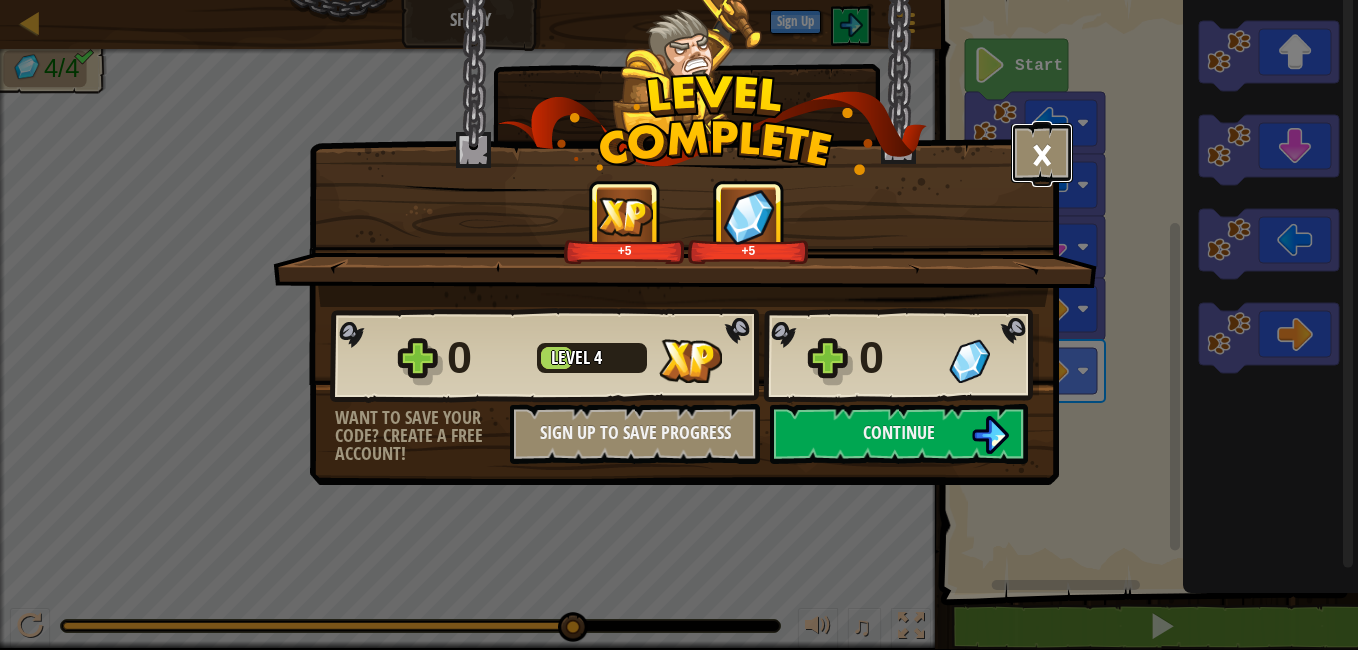 click on "×" at bounding box center (1042, 153) 